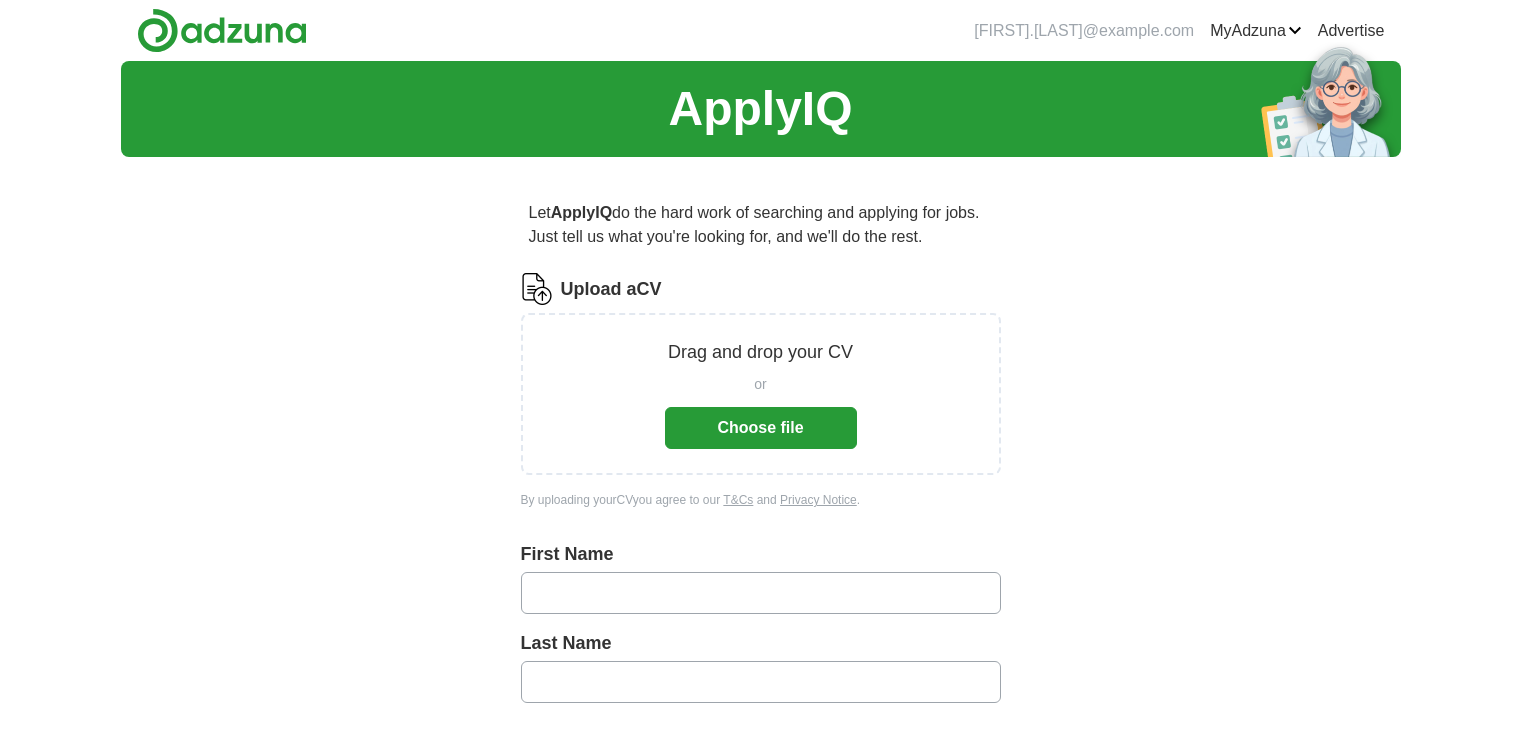 scroll, scrollTop: 0, scrollLeft: 0, axis: both 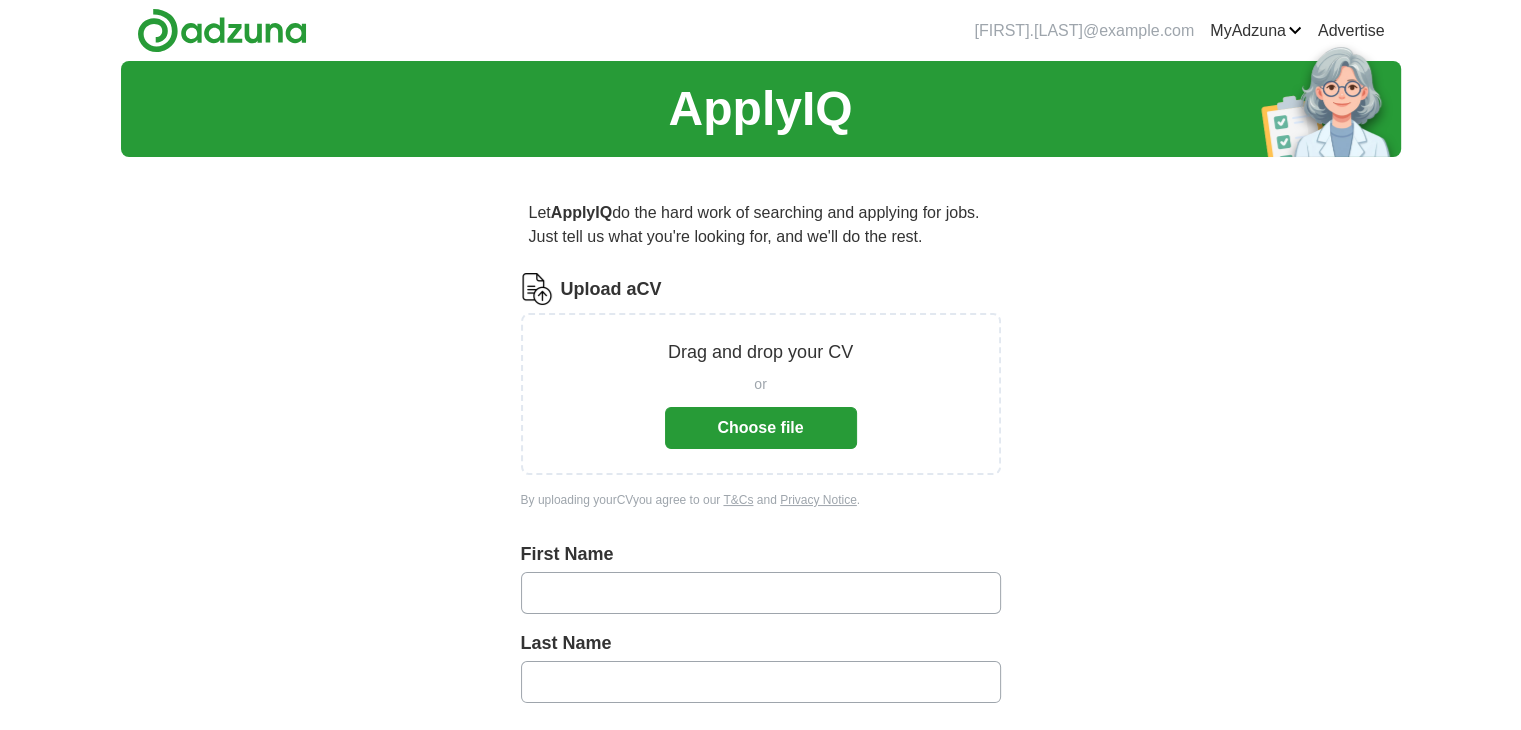 click on "Choose file" at bounding box center (761, 428) 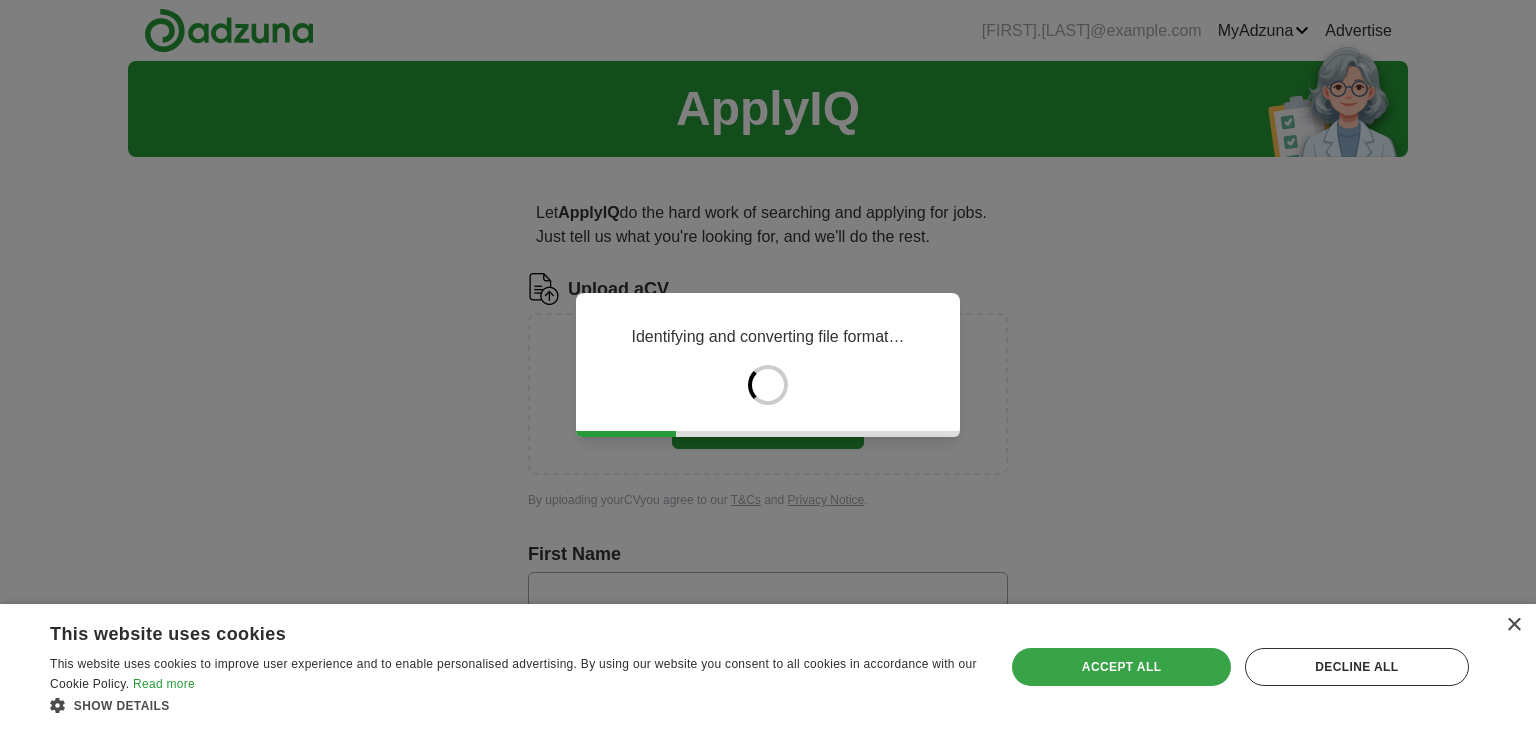 click on "Accept all" at bounding box center (1121, 667) 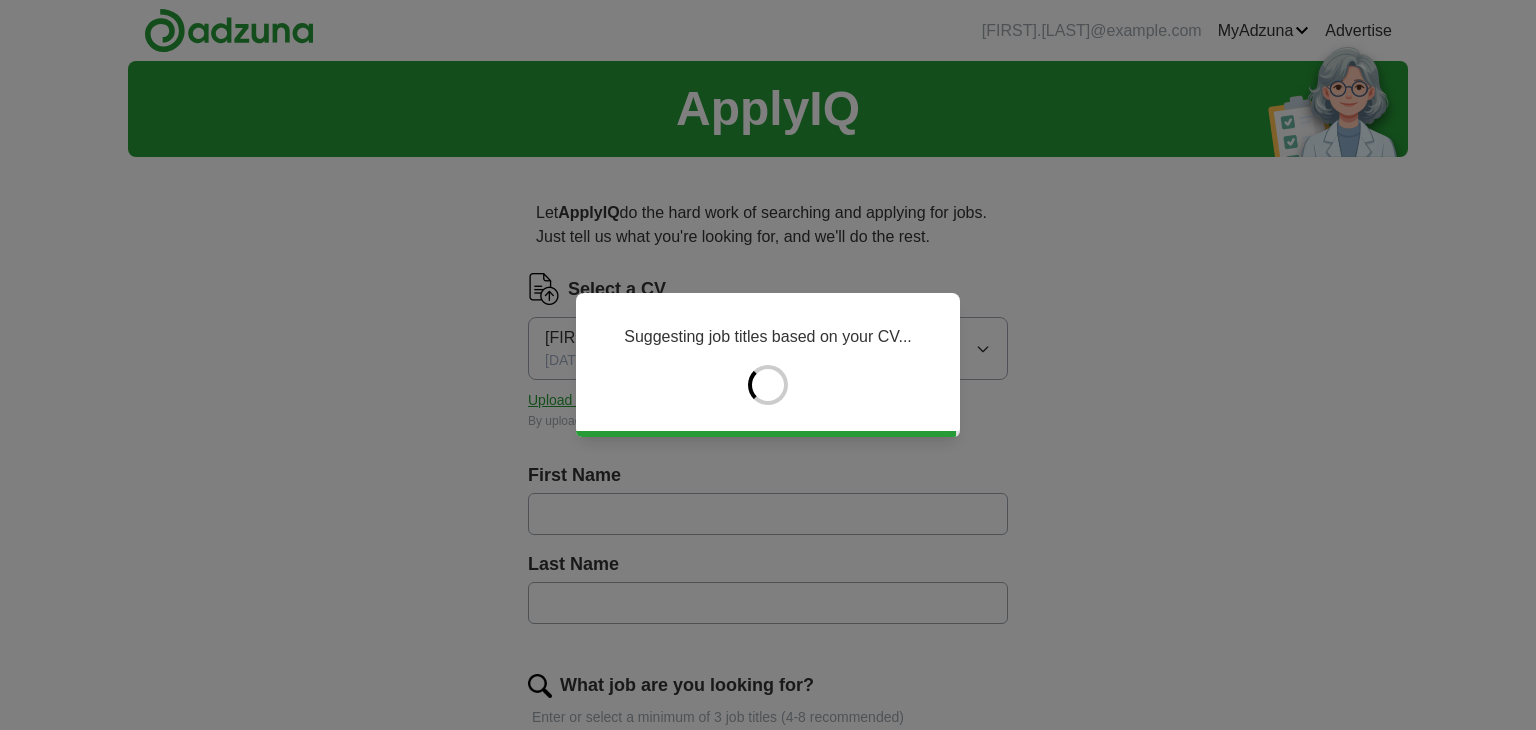 type on "******" 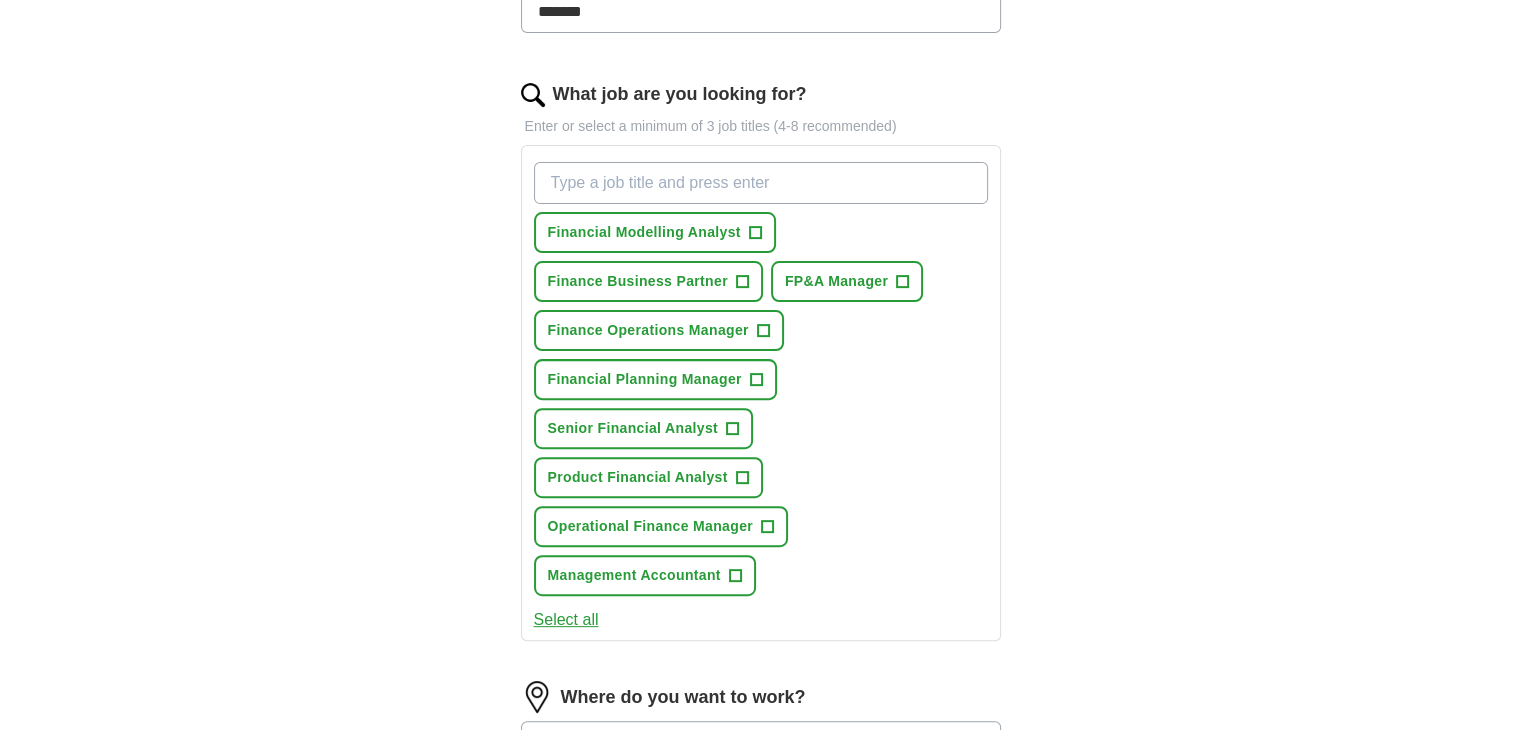 scroll, scrollTop: 592, scrollLeft: 0, axis: vertical 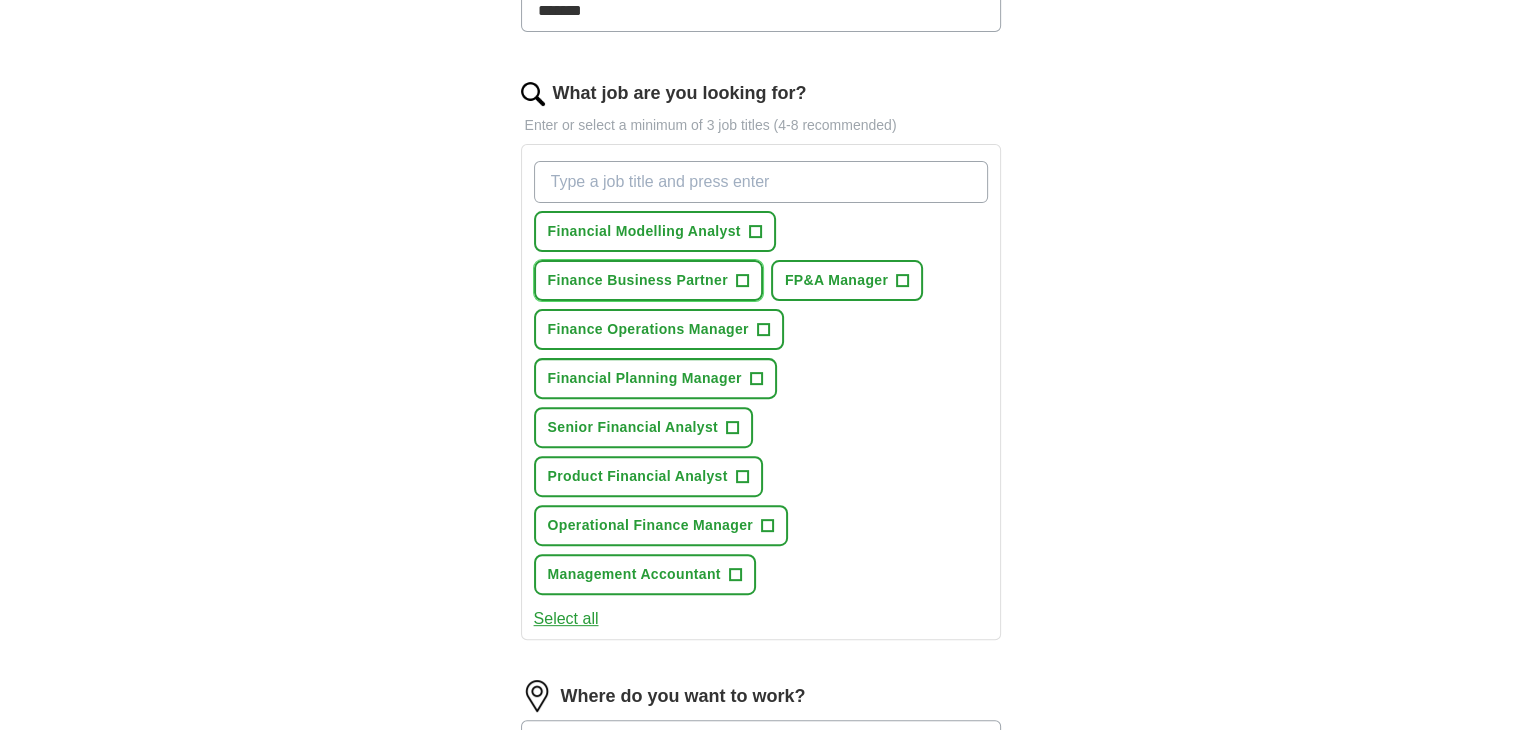 click on "Finance Business Partner" at bounding box center [638, 280] 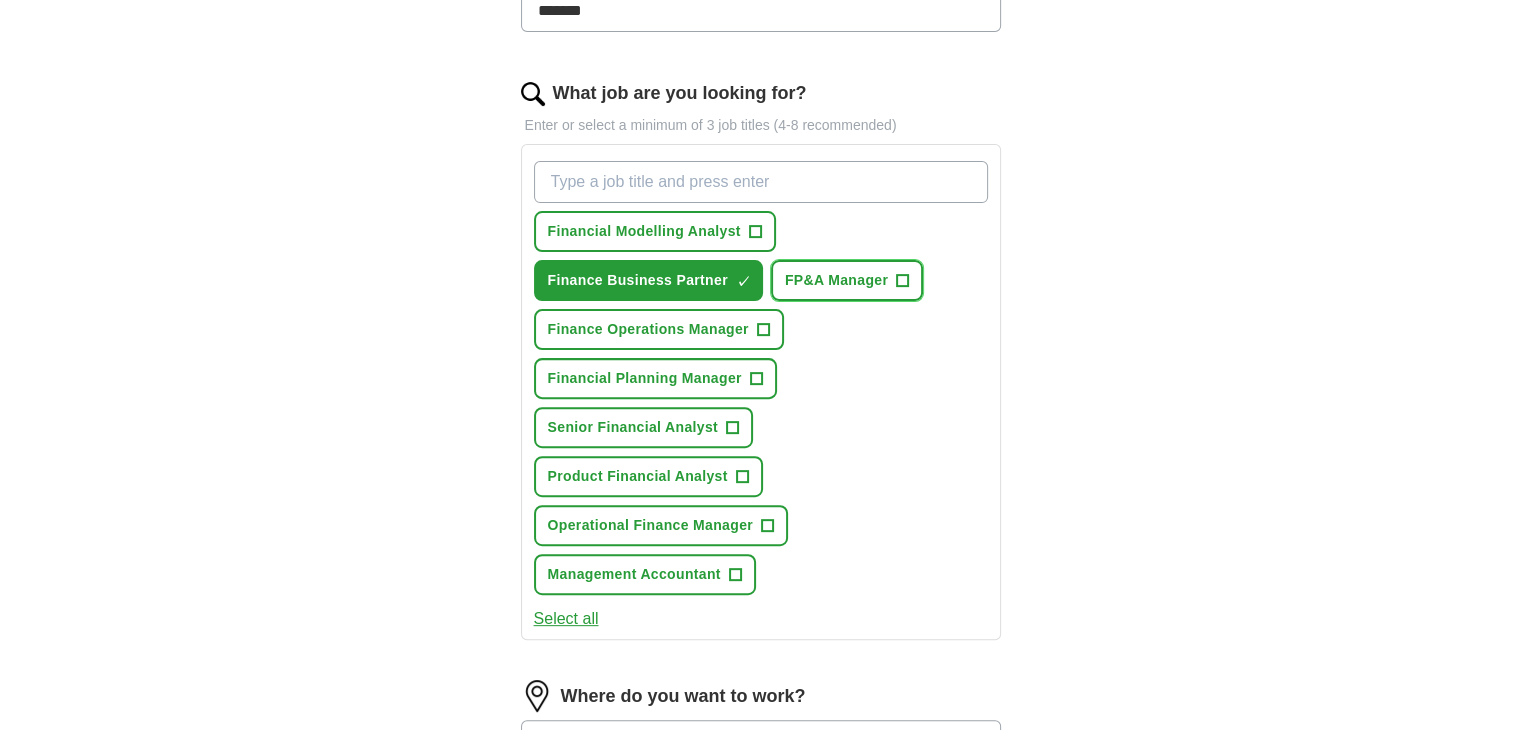 click on "FP&A Manager" at bounding box center [836, 280] 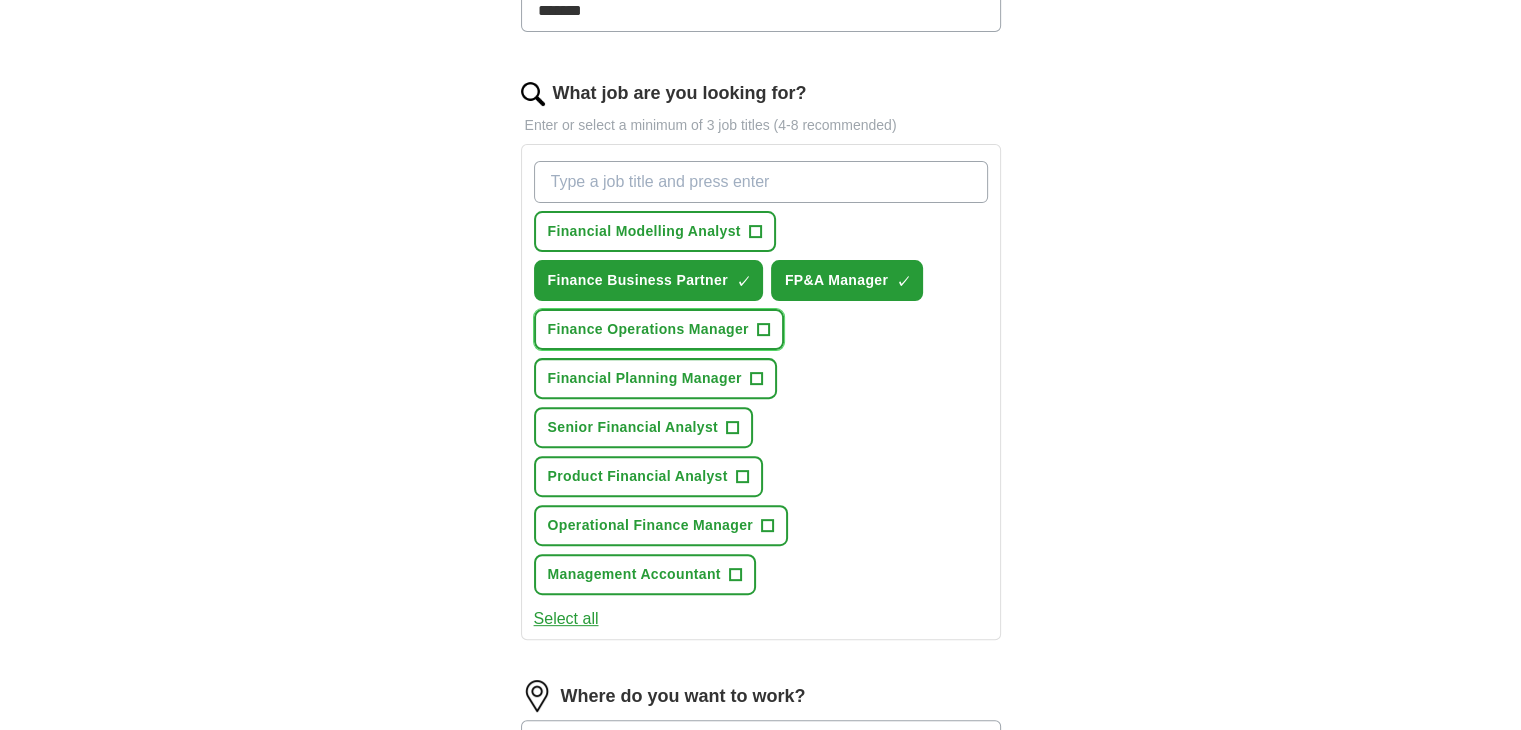 click on "Finance Operations Manager" at bounding box center (648, 329) 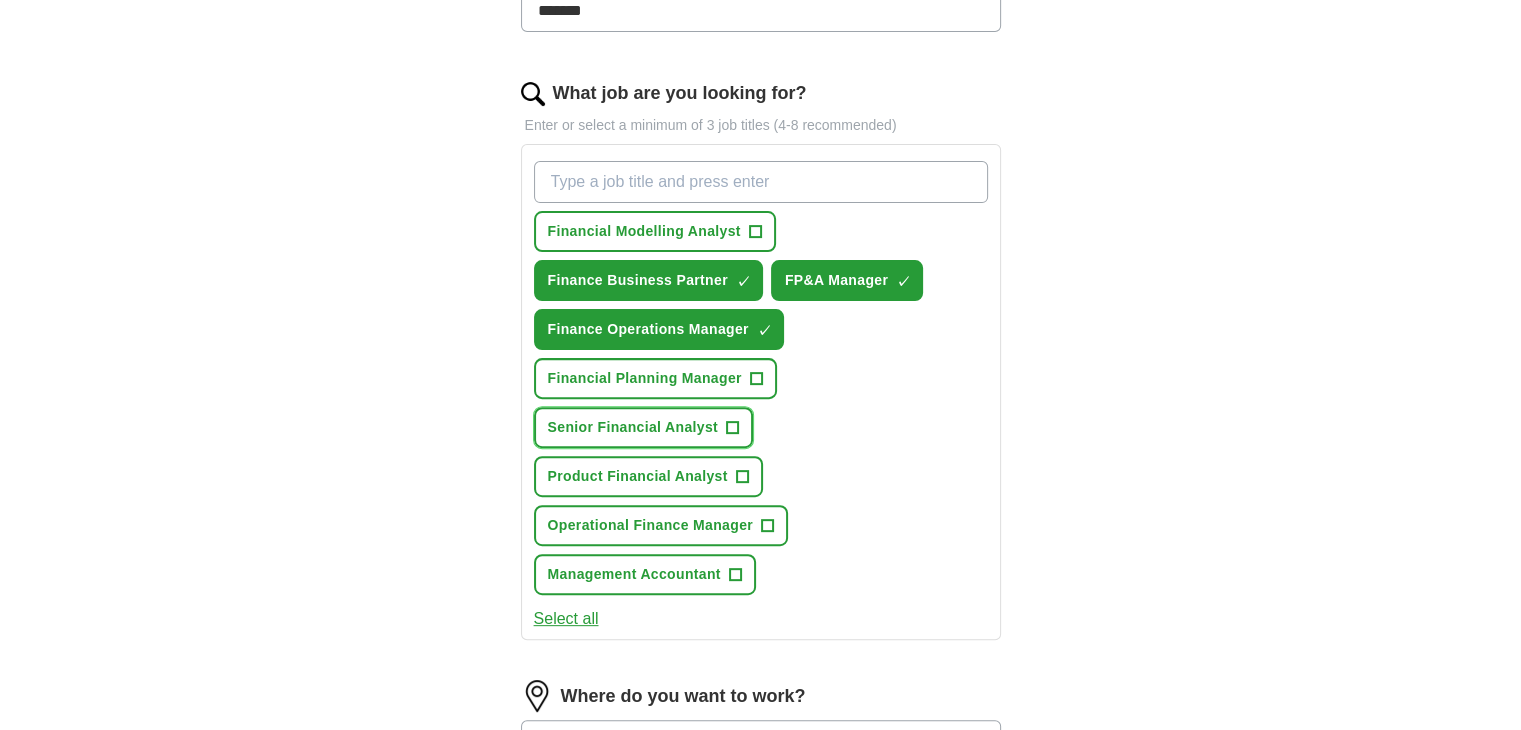 click on "Senior Financial Analyst +" at bounding box center [643, 427] 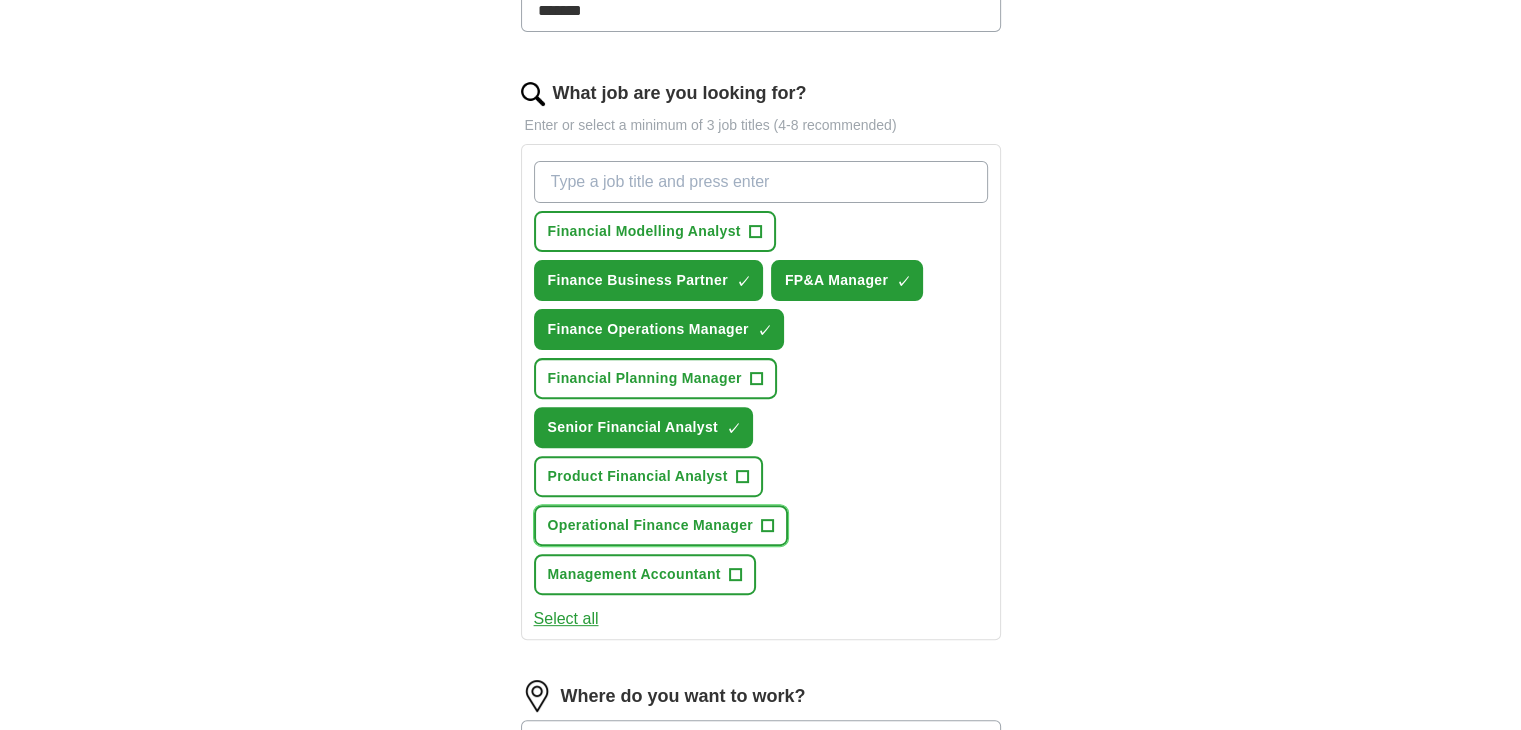 click on "Operational Finance Manager" at bounding box center [651, 525] 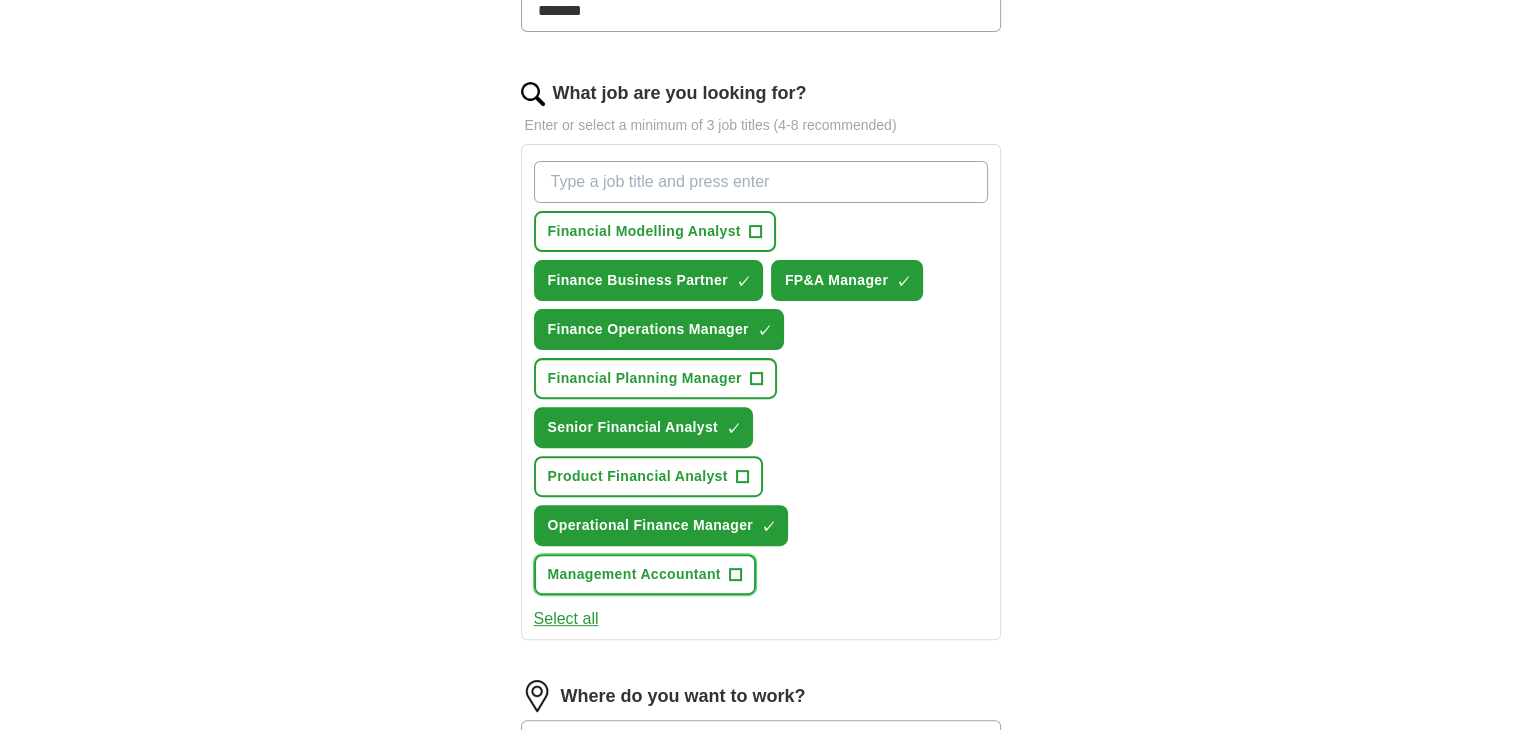 click on "Management Accountant" at bounding box center [634, 574] 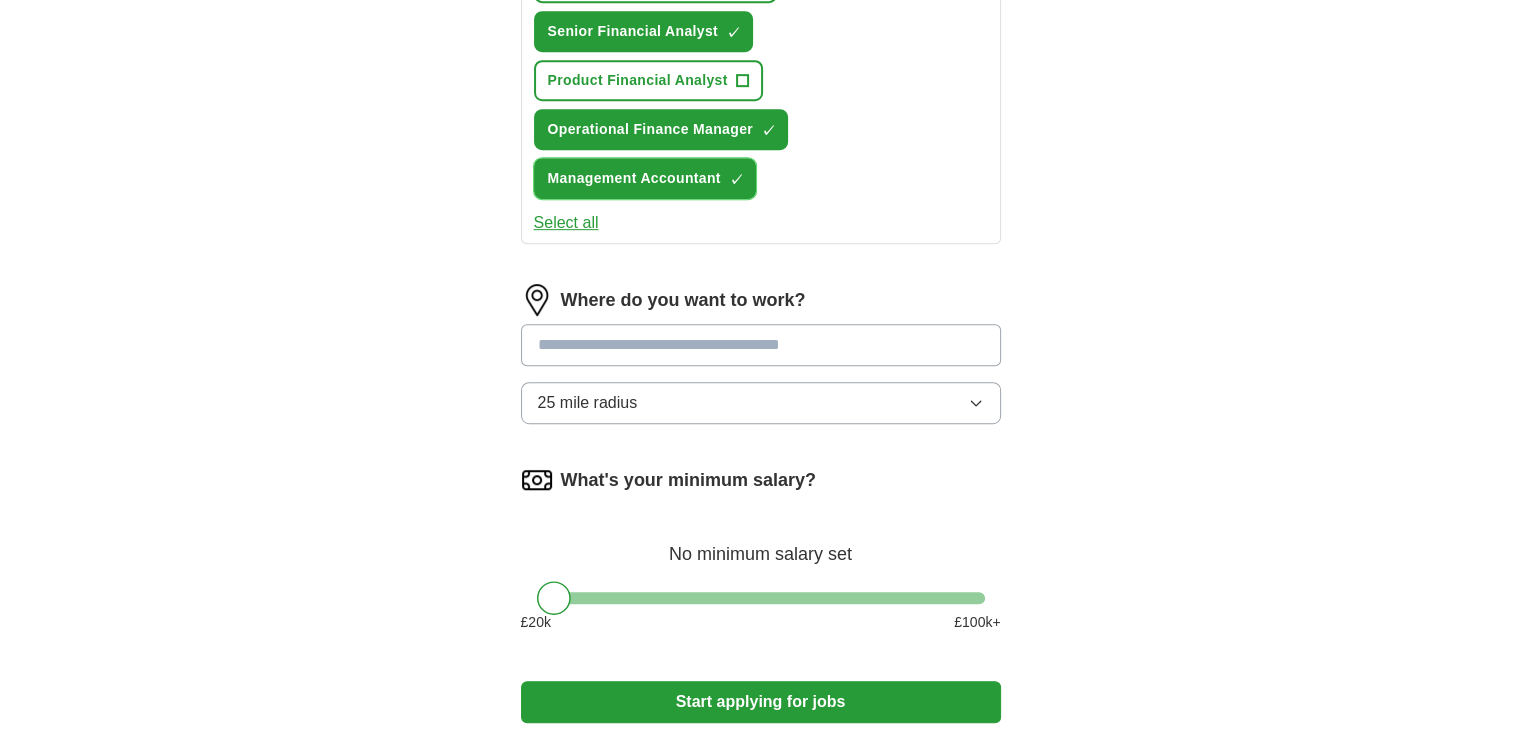 scroll, scrollTop: 988, scrollLeft: 0, axis: vertical 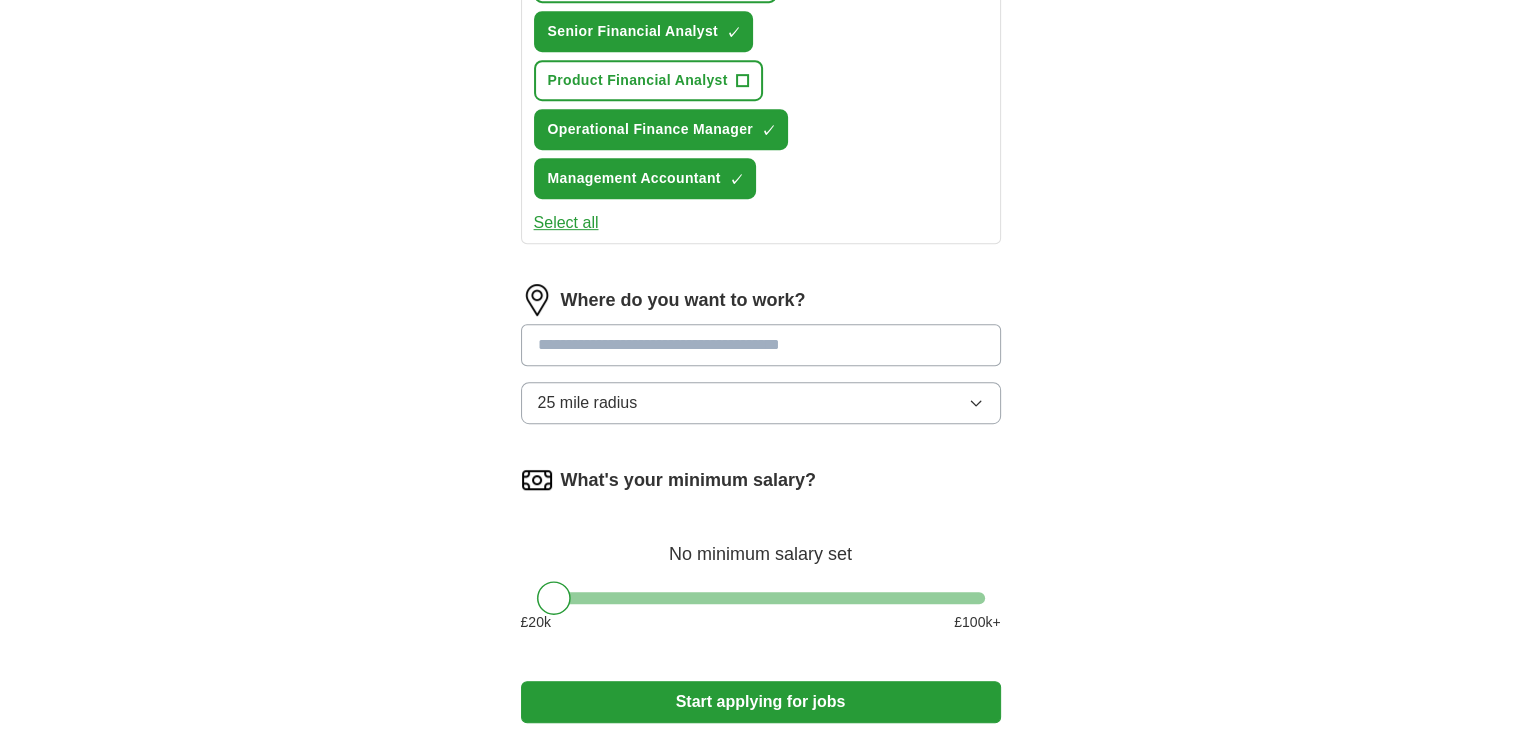 click at bounding box center [761, 345] 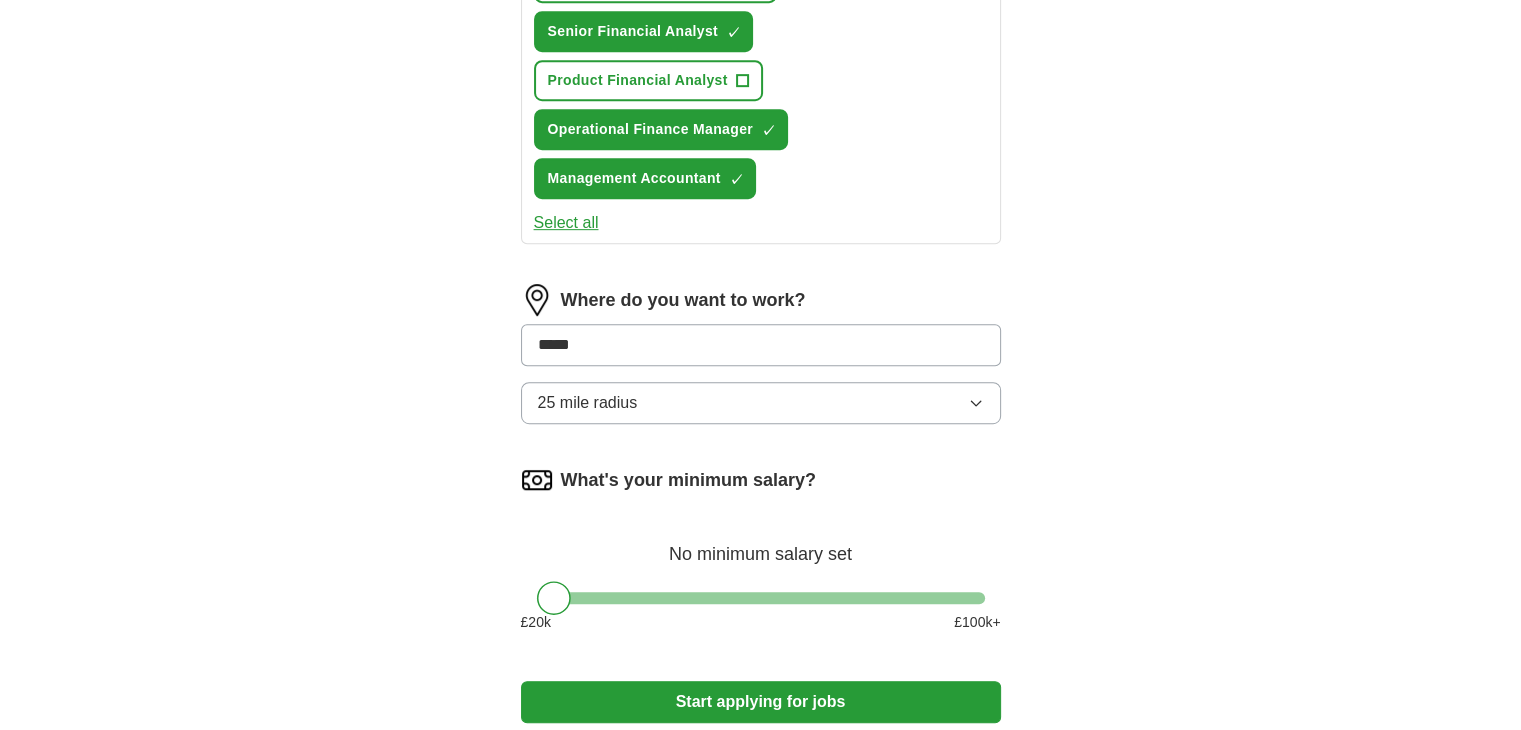 type on "******" 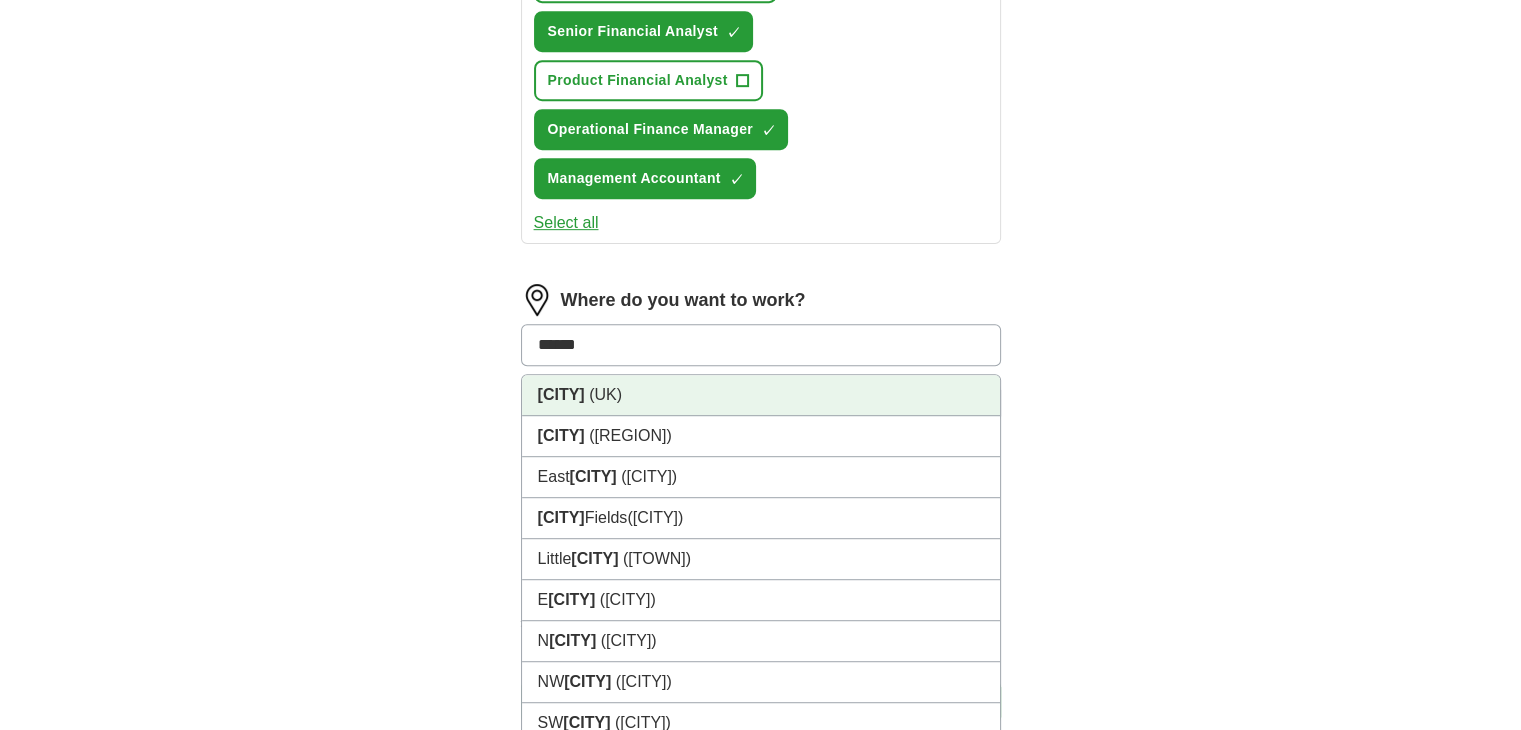 click on "London   (UK)" at bounding box center (761, 395) 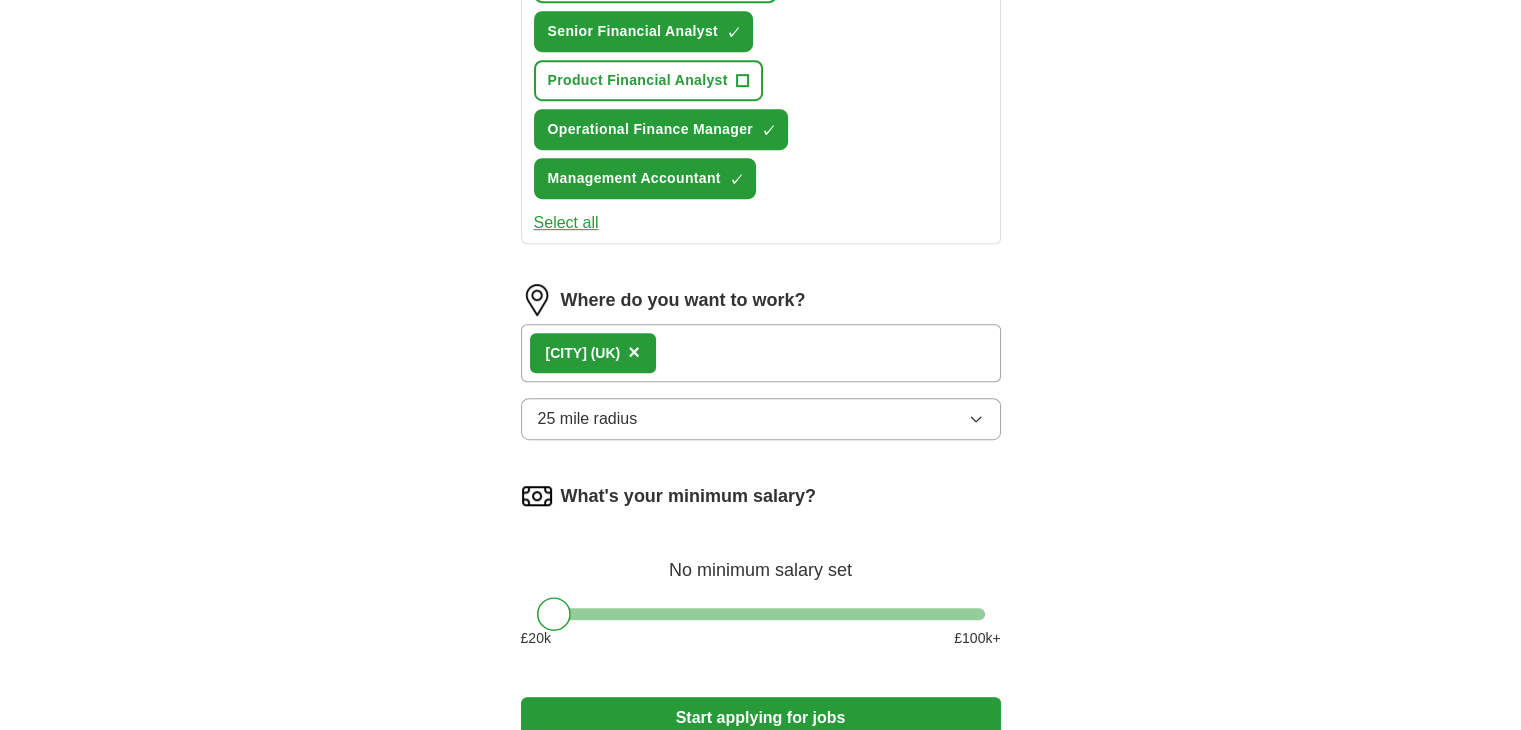click on "25 mile radius" at bounding box center [588, 419] 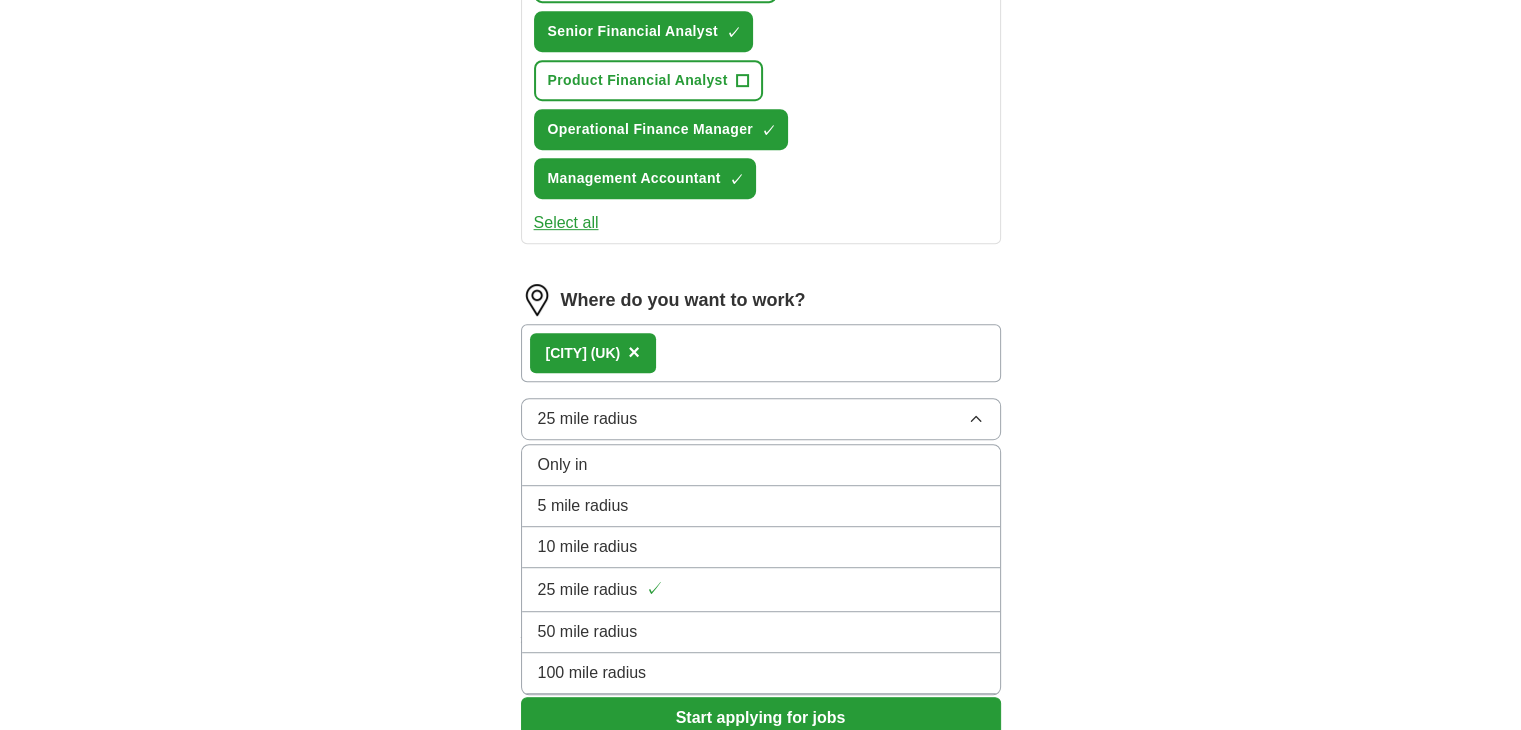 click on "10 mile radius" at bounding box center [588, 547] 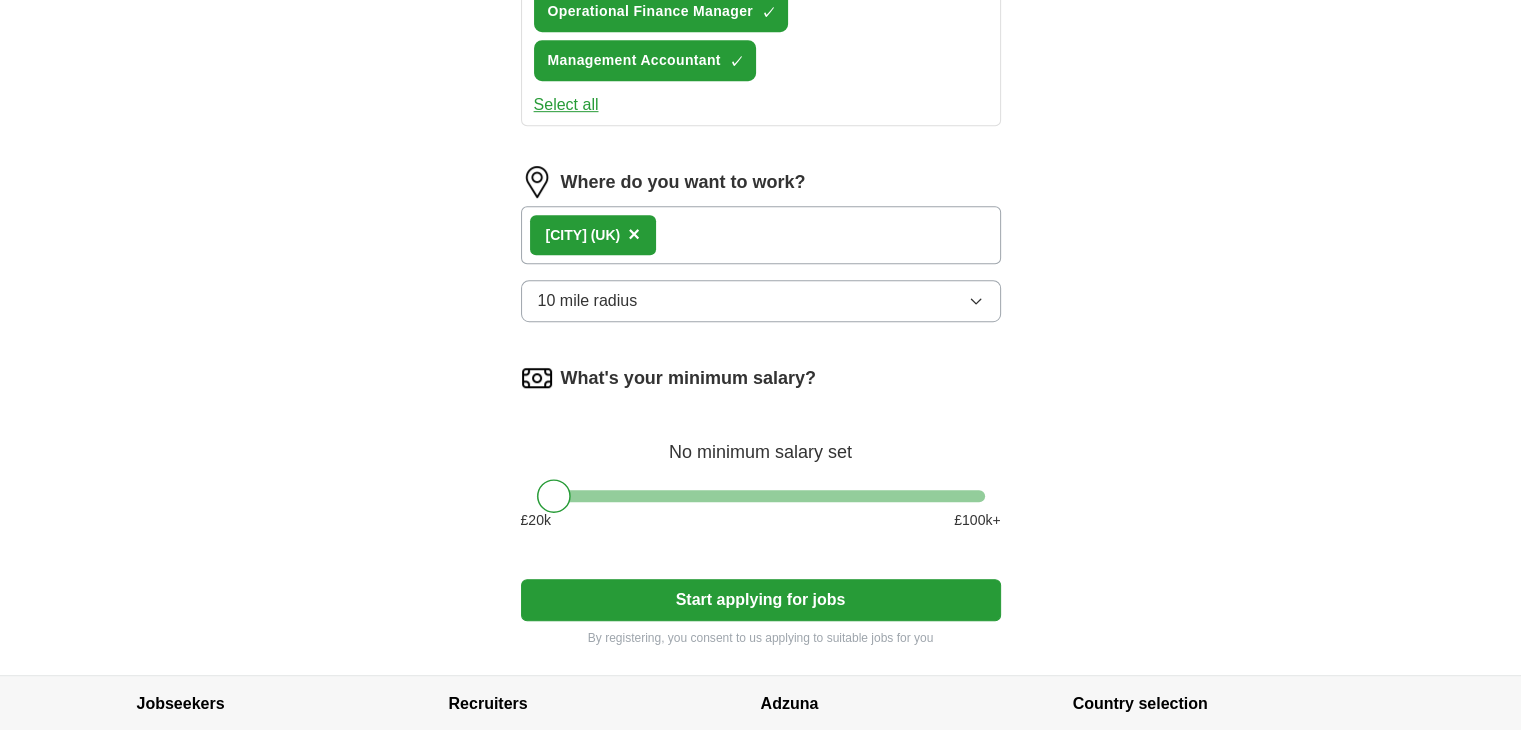 scroll, scrollTop: 1107, scrollLeft: 0, axis: vertical 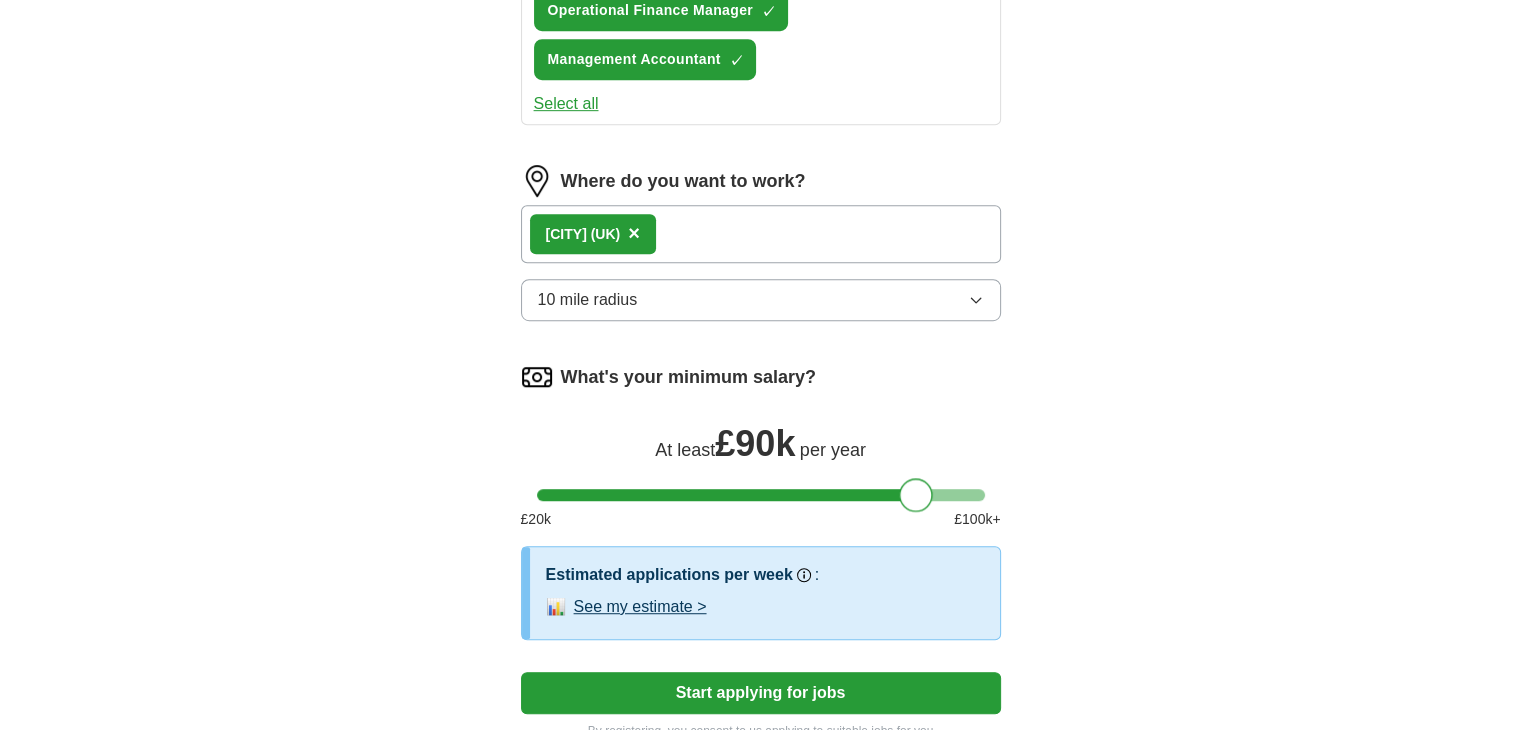 drag, startPoint x: 555, startPoint y: 492, endPoint x: 916, endPoint y: 485, distance: 361.06787 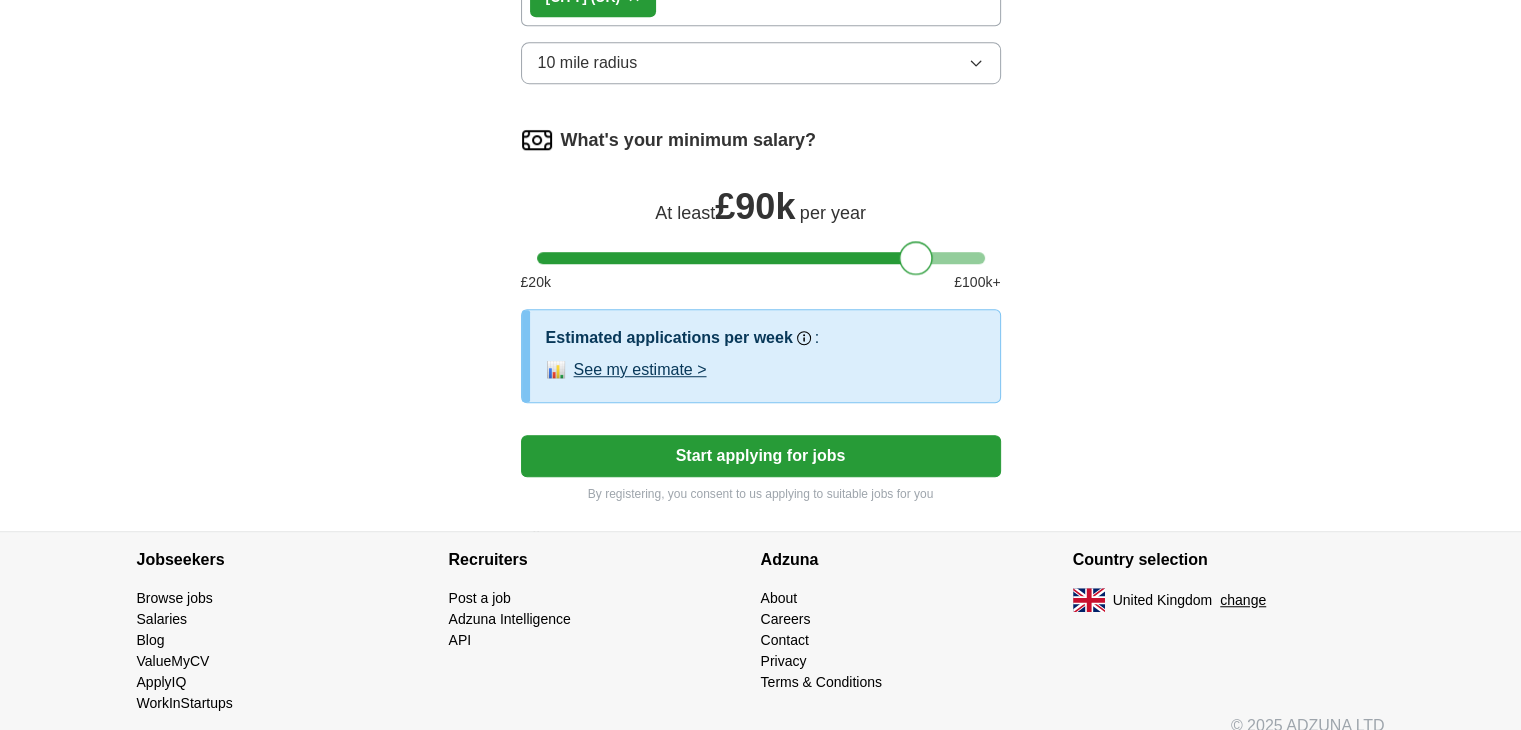 scroll, scrollTop: 1358, scrollLeft: 0, axis: vertical 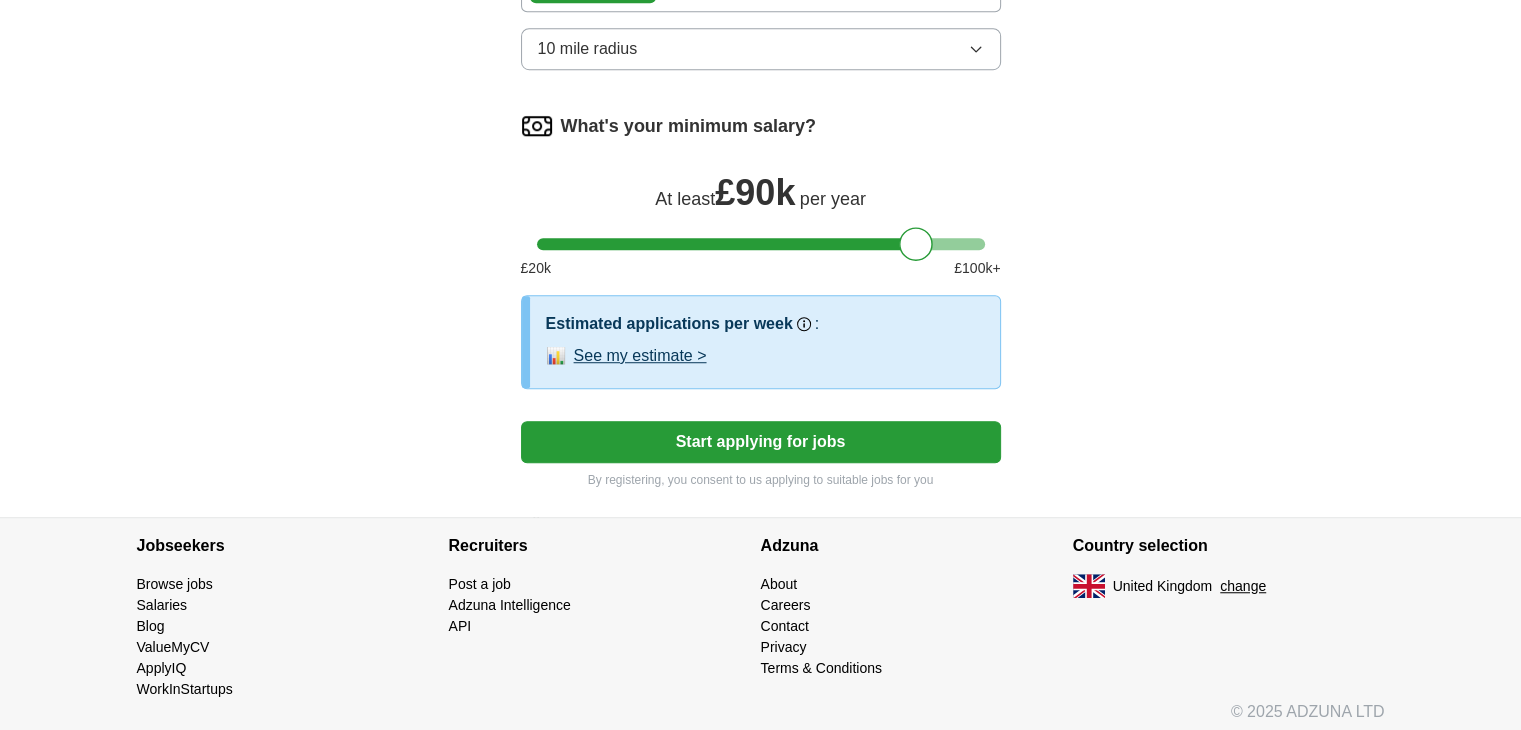 click on "Start applying for jobs" at bounding box center (761, 442) 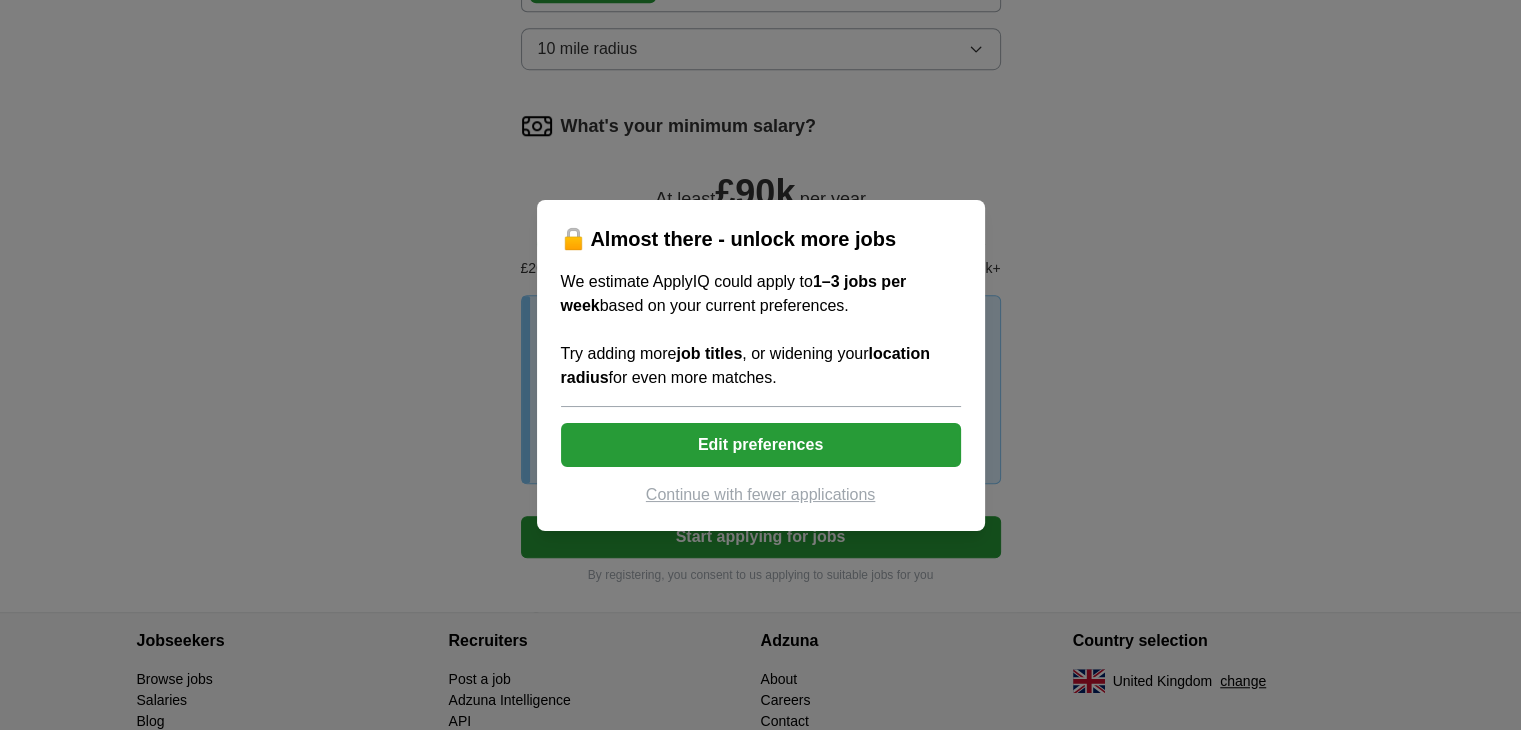 click on "Continue with fewer applications" at bounding box center [761, 495] 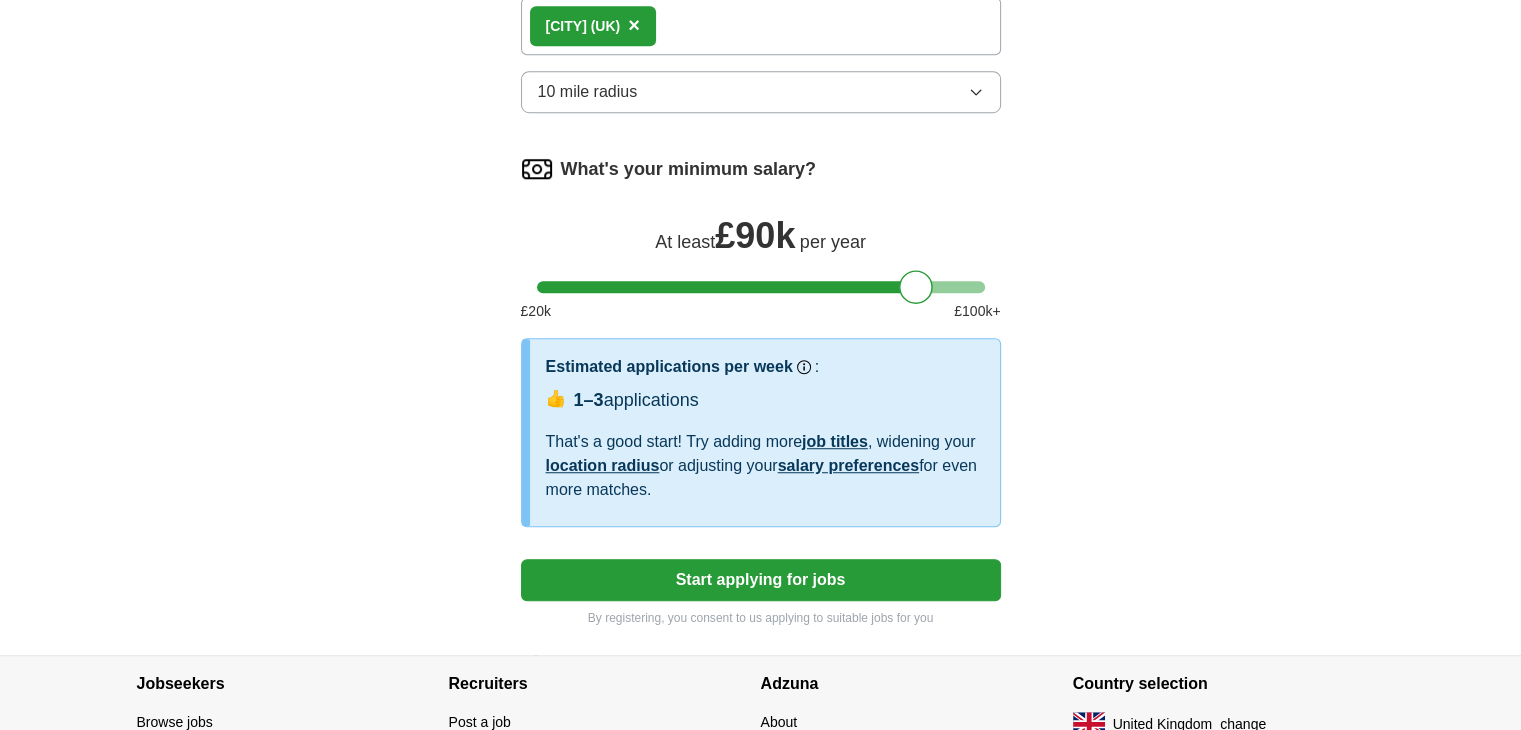 select on "**" 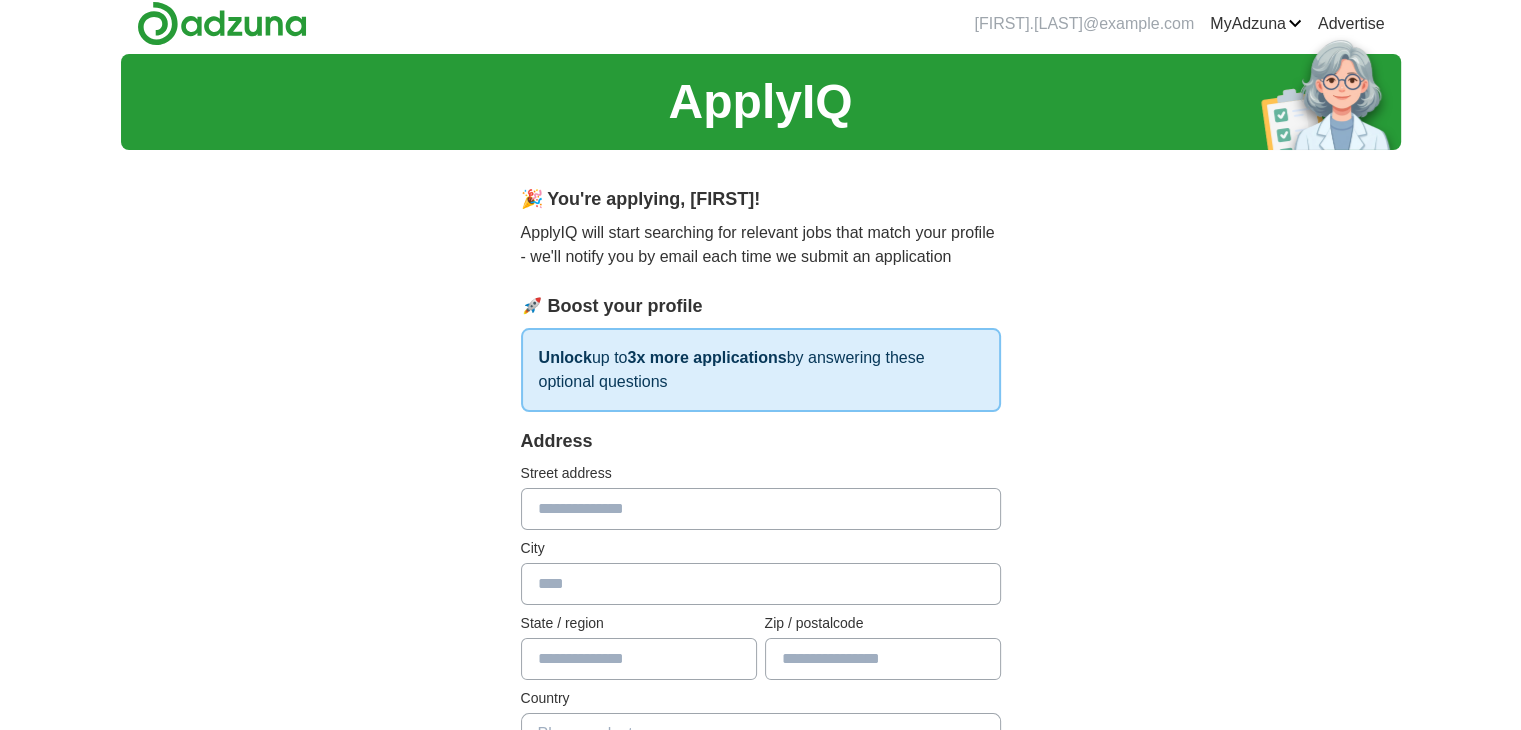 scroll, scrollTop: 0, scrollLeft: 0, axis: both 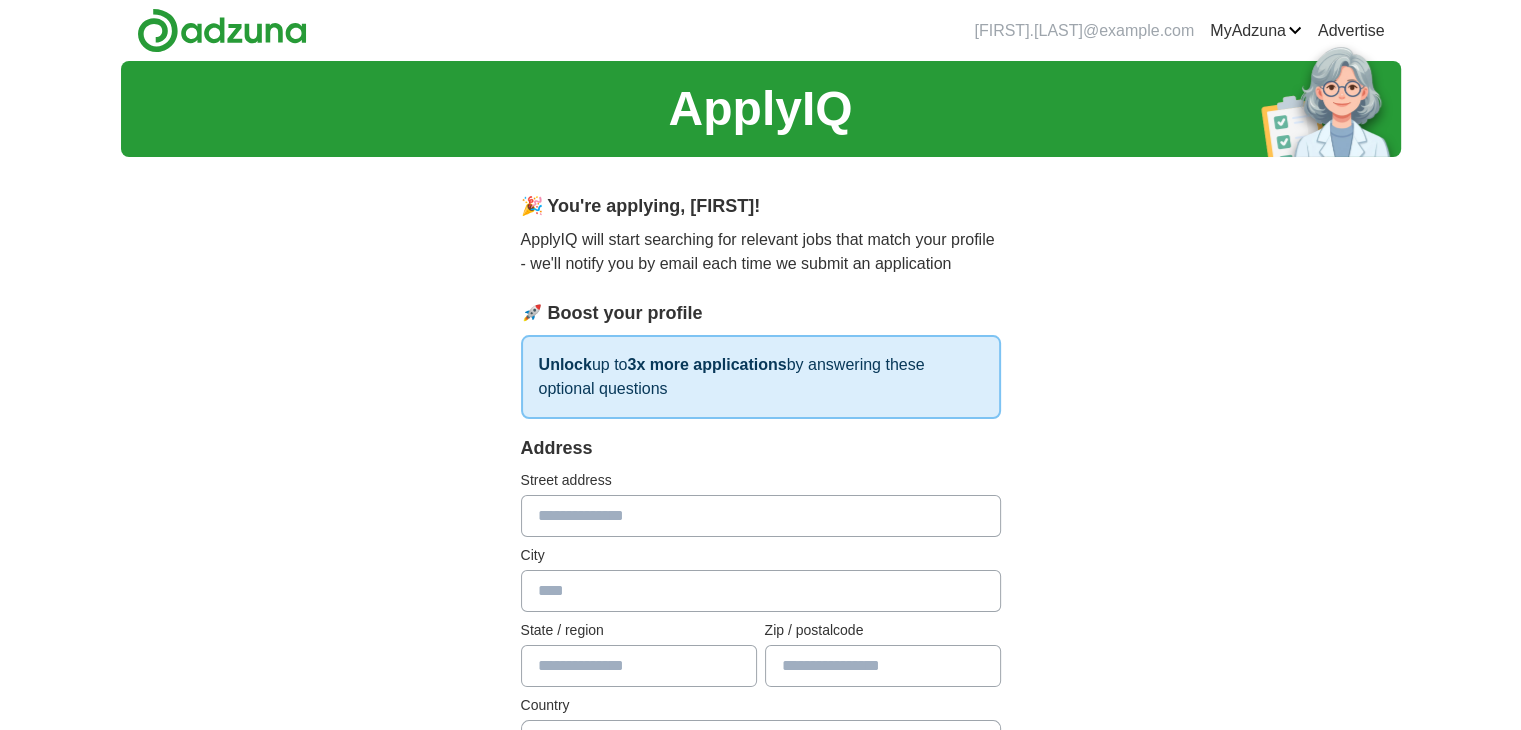 click at bounding box center (761, 516) 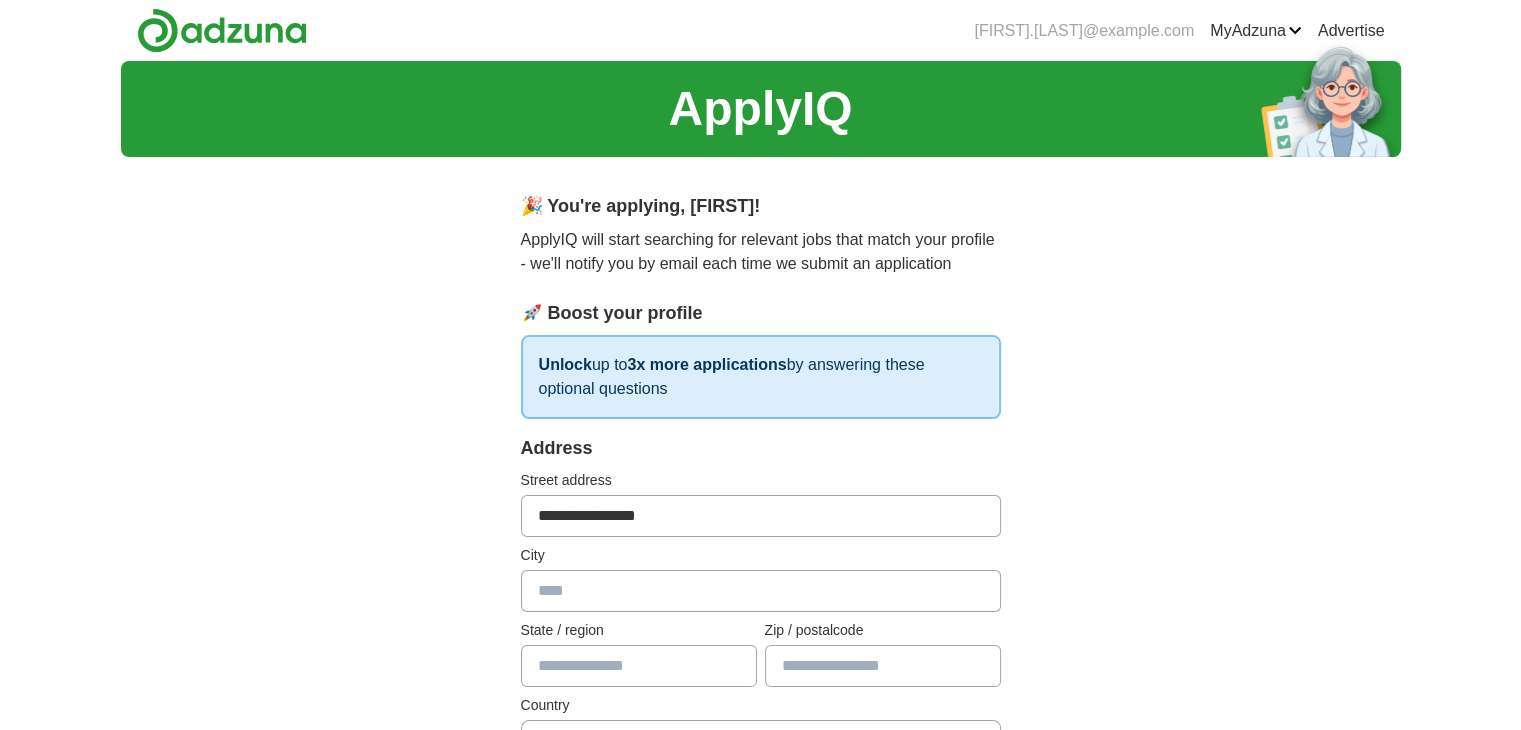 click on "**********" at bounding box center [761, 516] 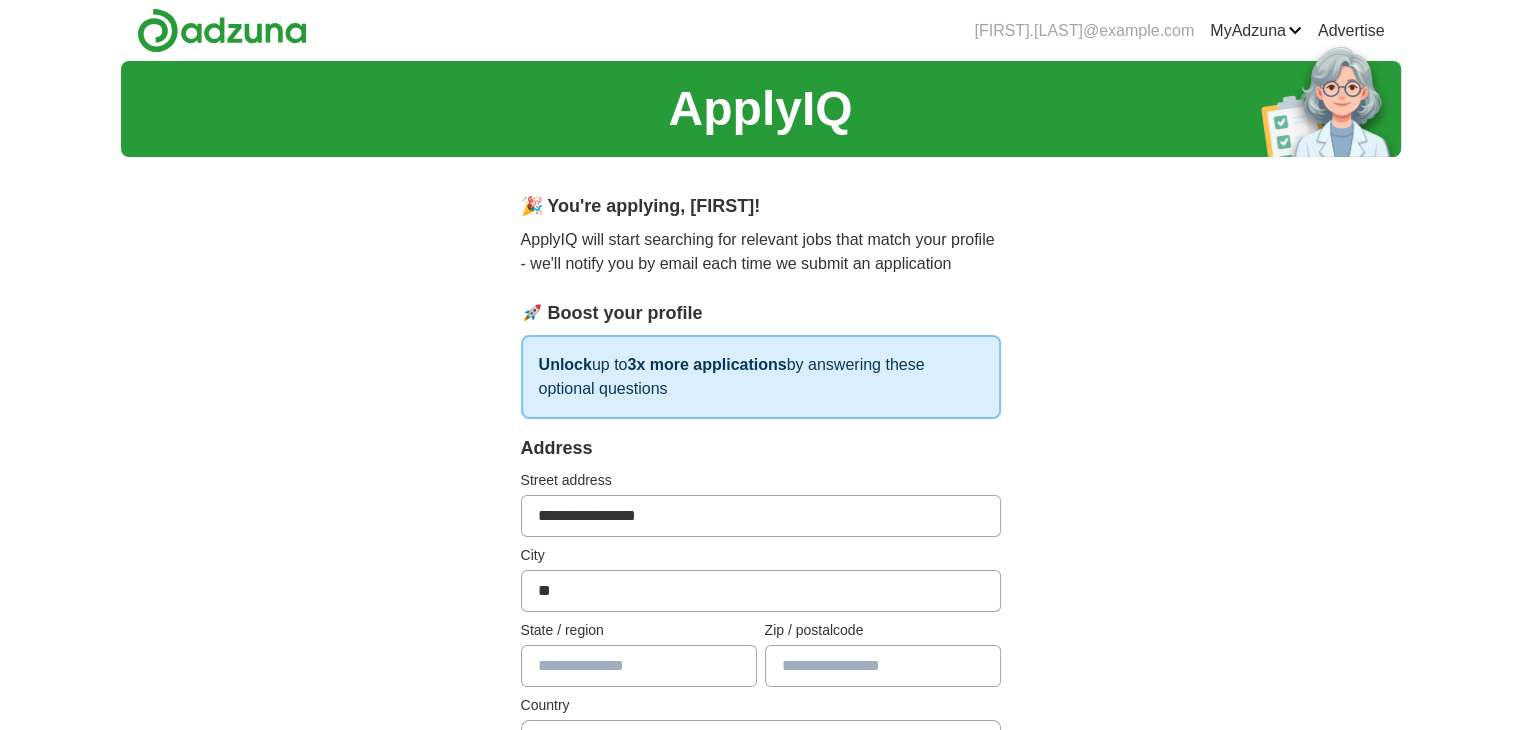 type on "*" 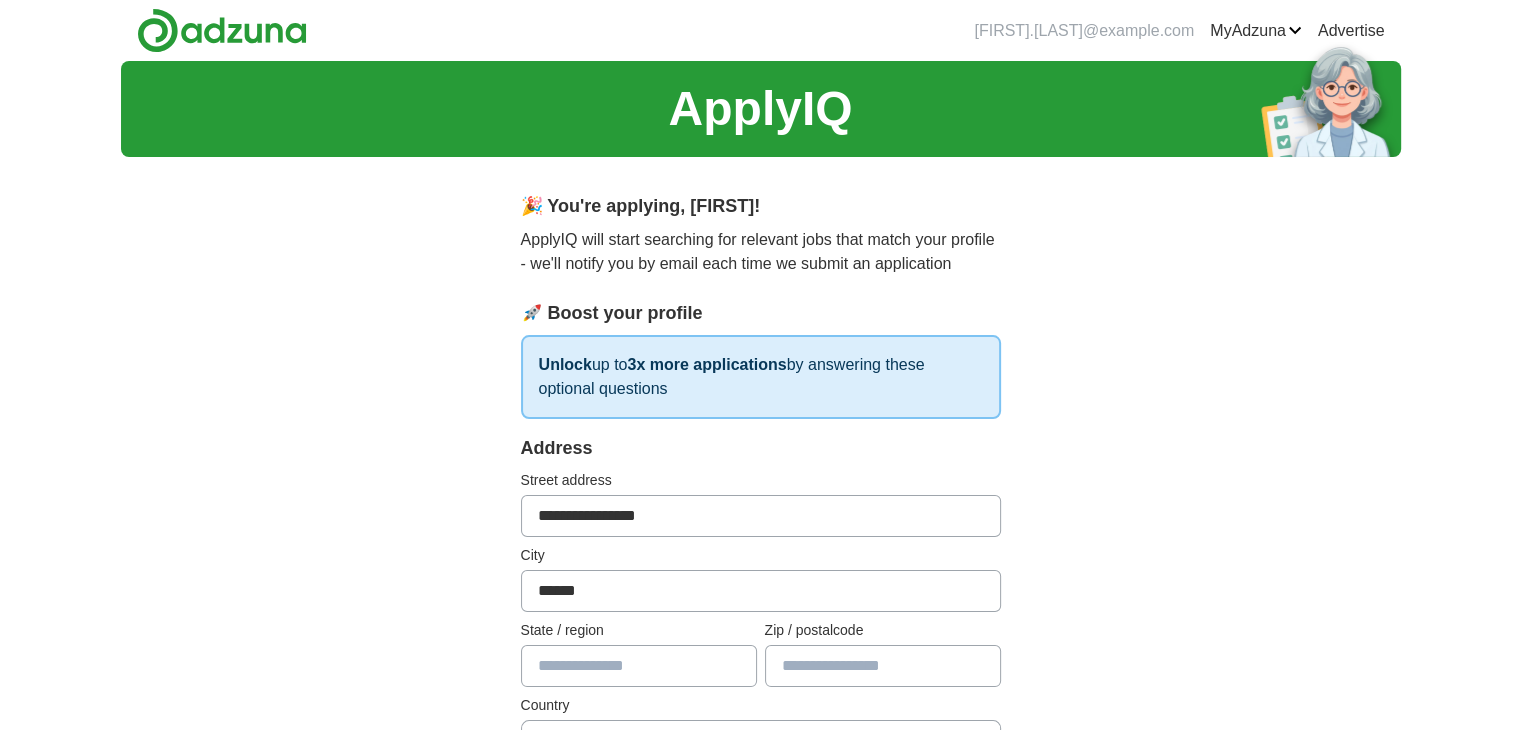 type on "******" 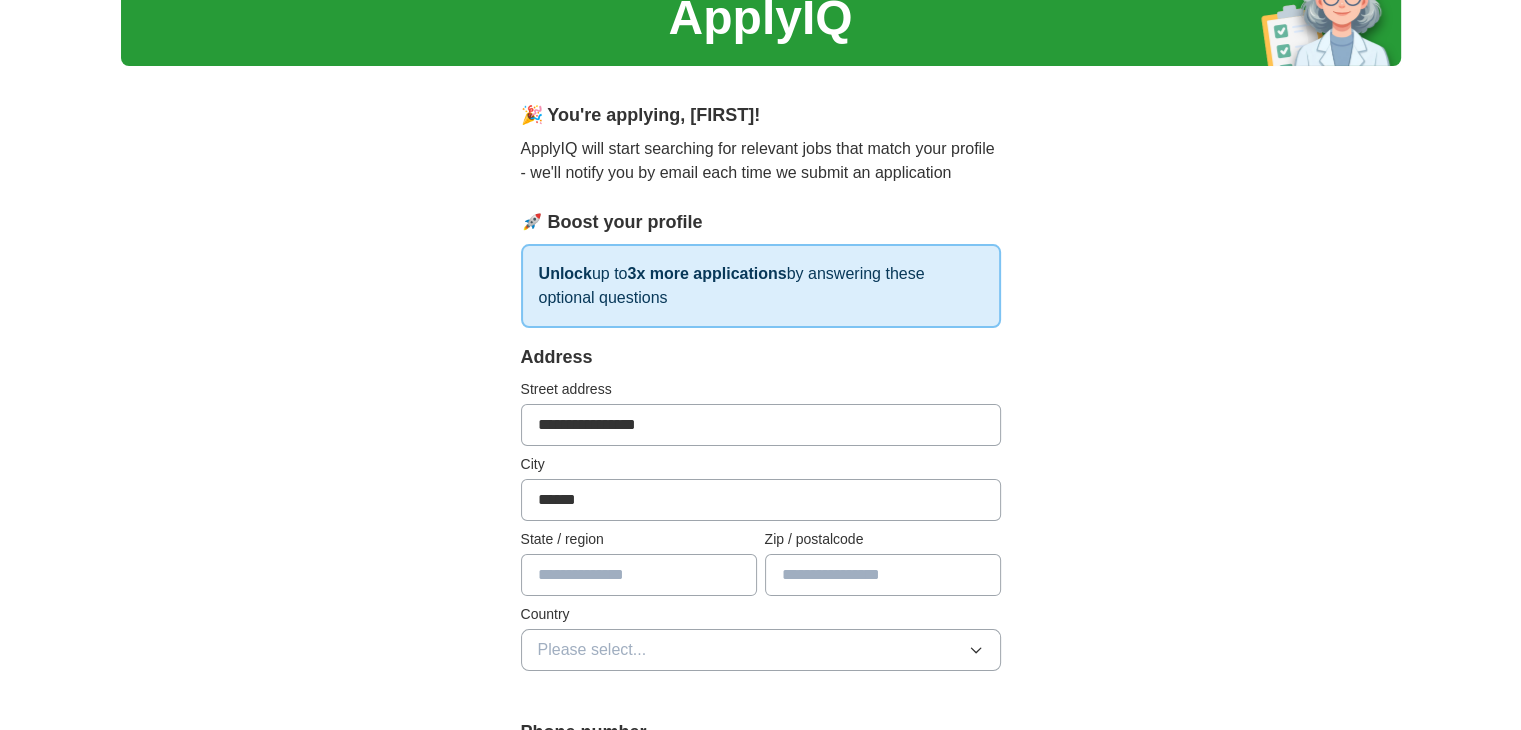 scroll, scrollTop: 94, scrollLeft: 0, axis: vertical 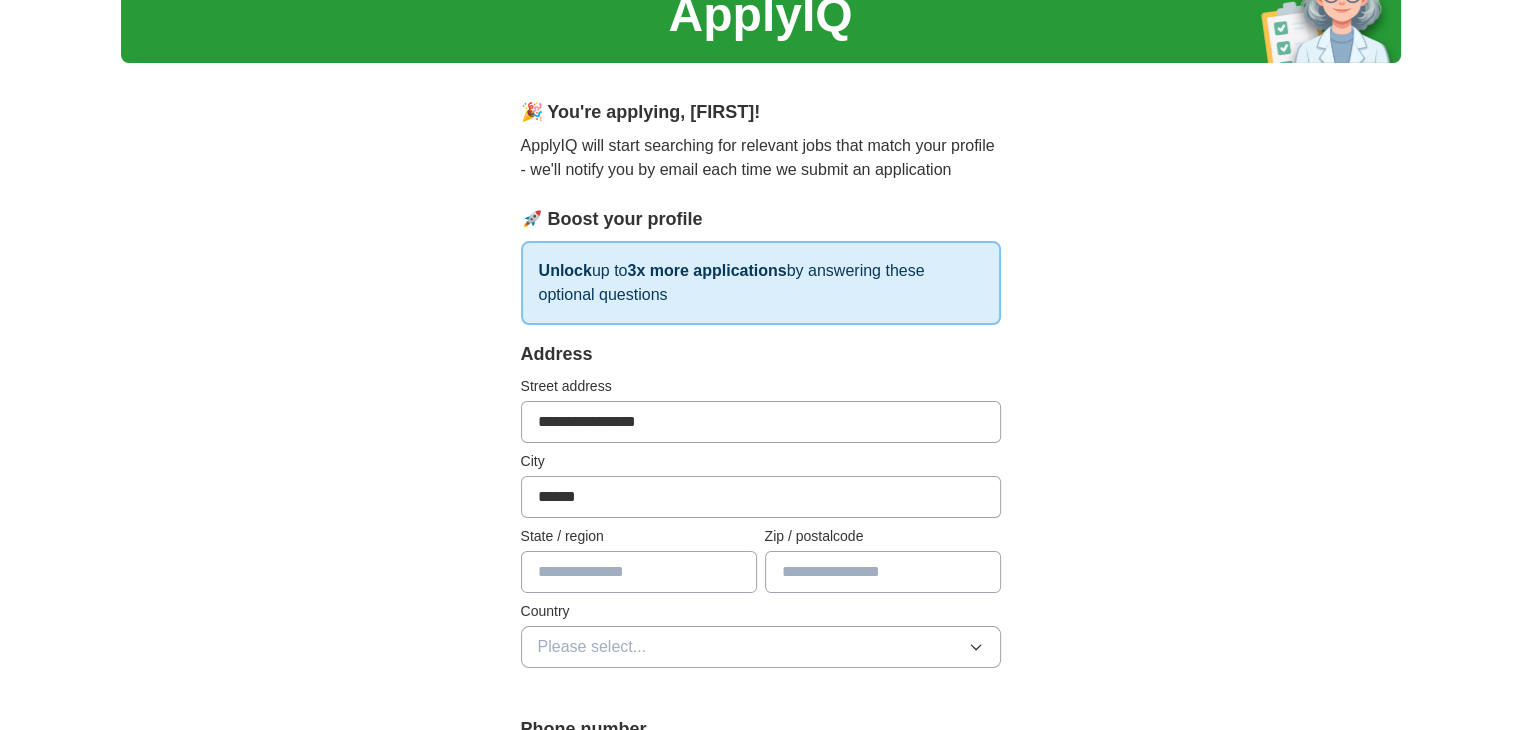 click at bounding box center (883, 572) 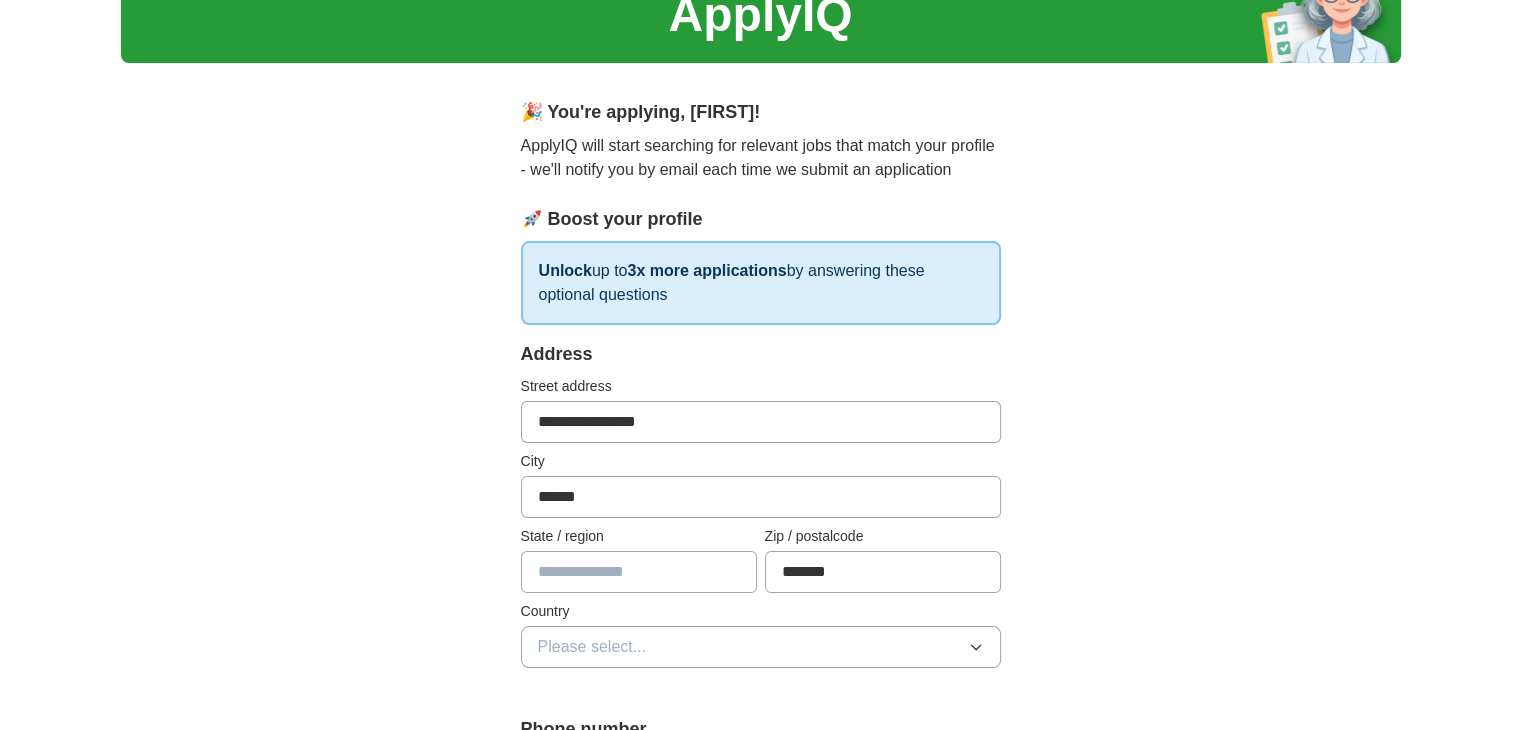 click on "*******" at bounding box center [883, 572] 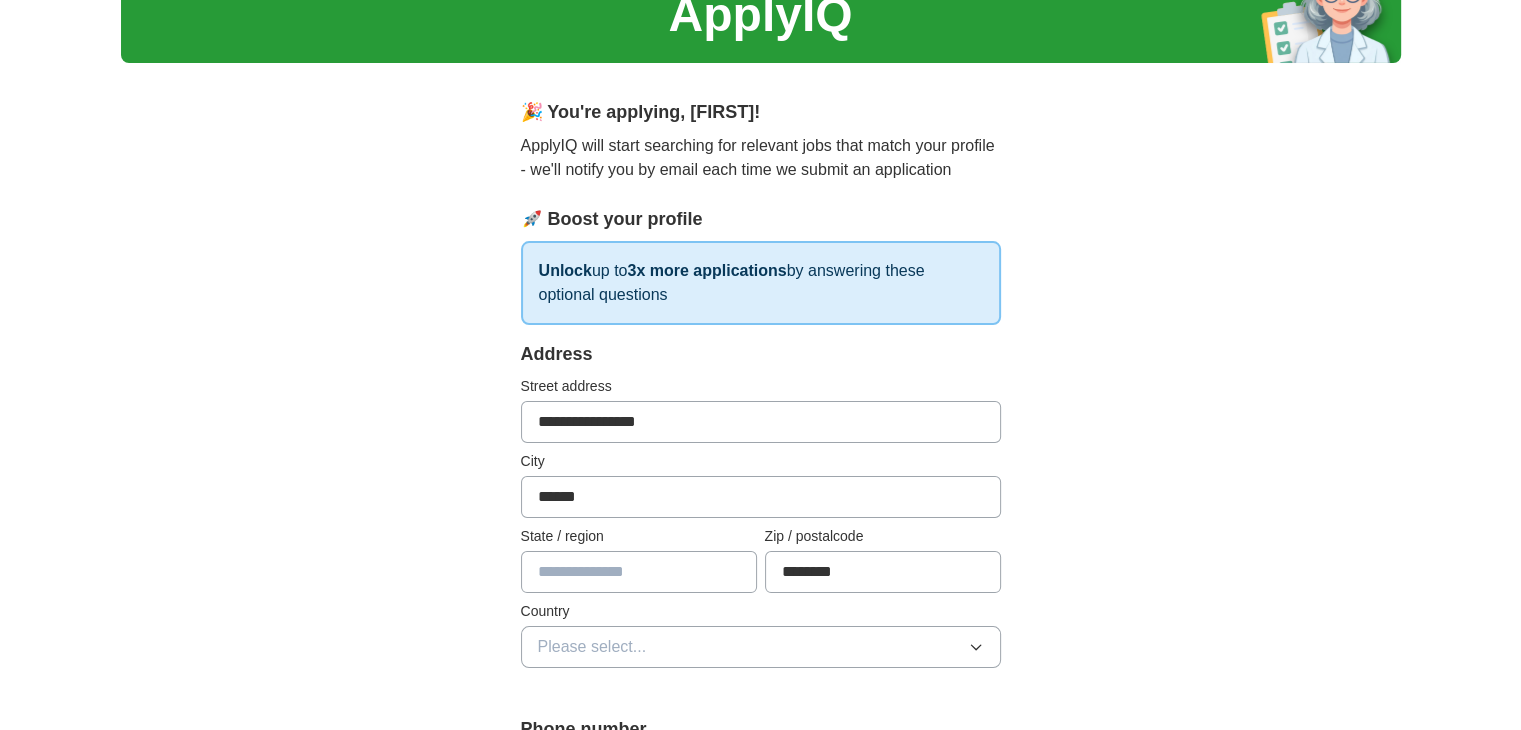 type on "********" 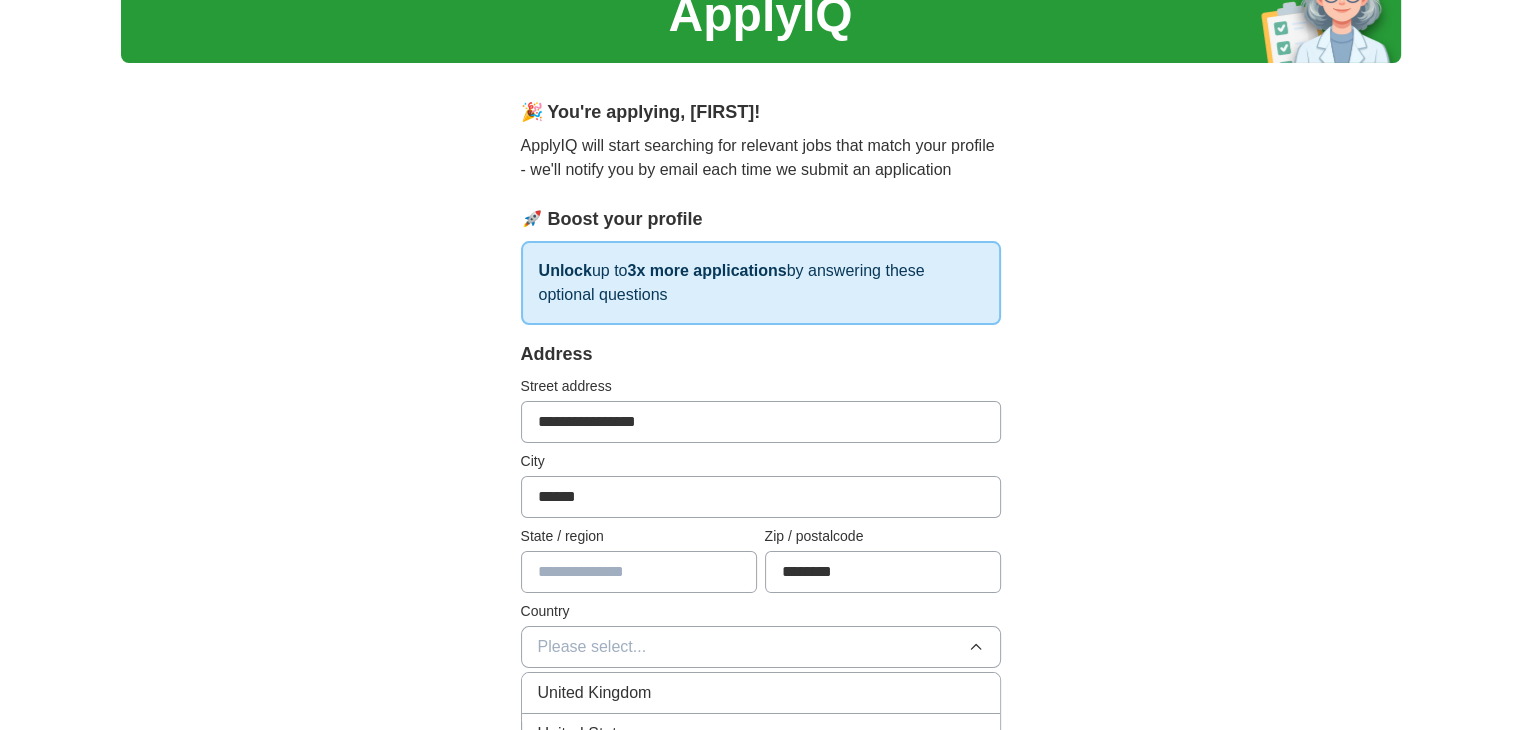 click on "United Kingdom" at bounding box center [761, 693] 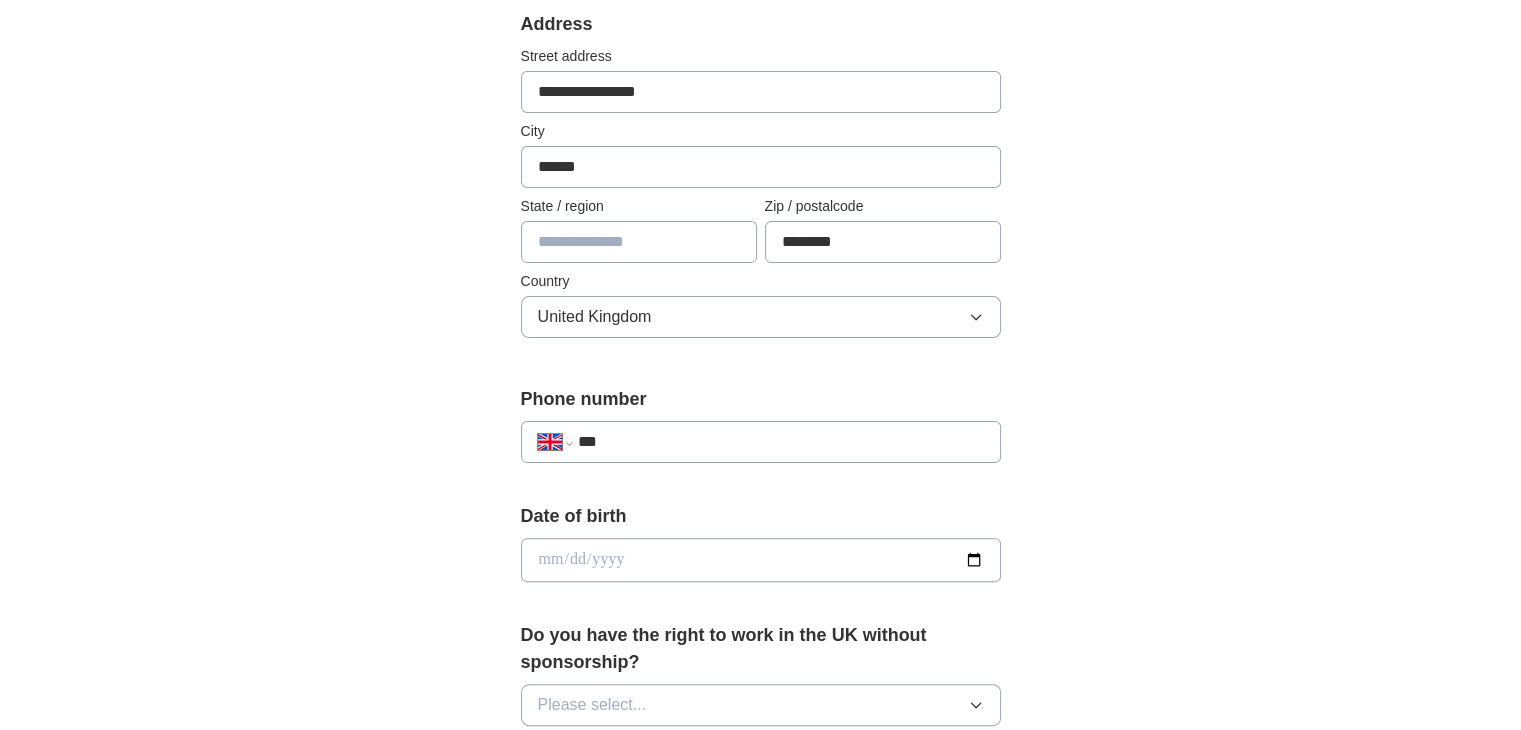 scroll, scrollTop: 434, scrollLeft: 0, axis: vertical 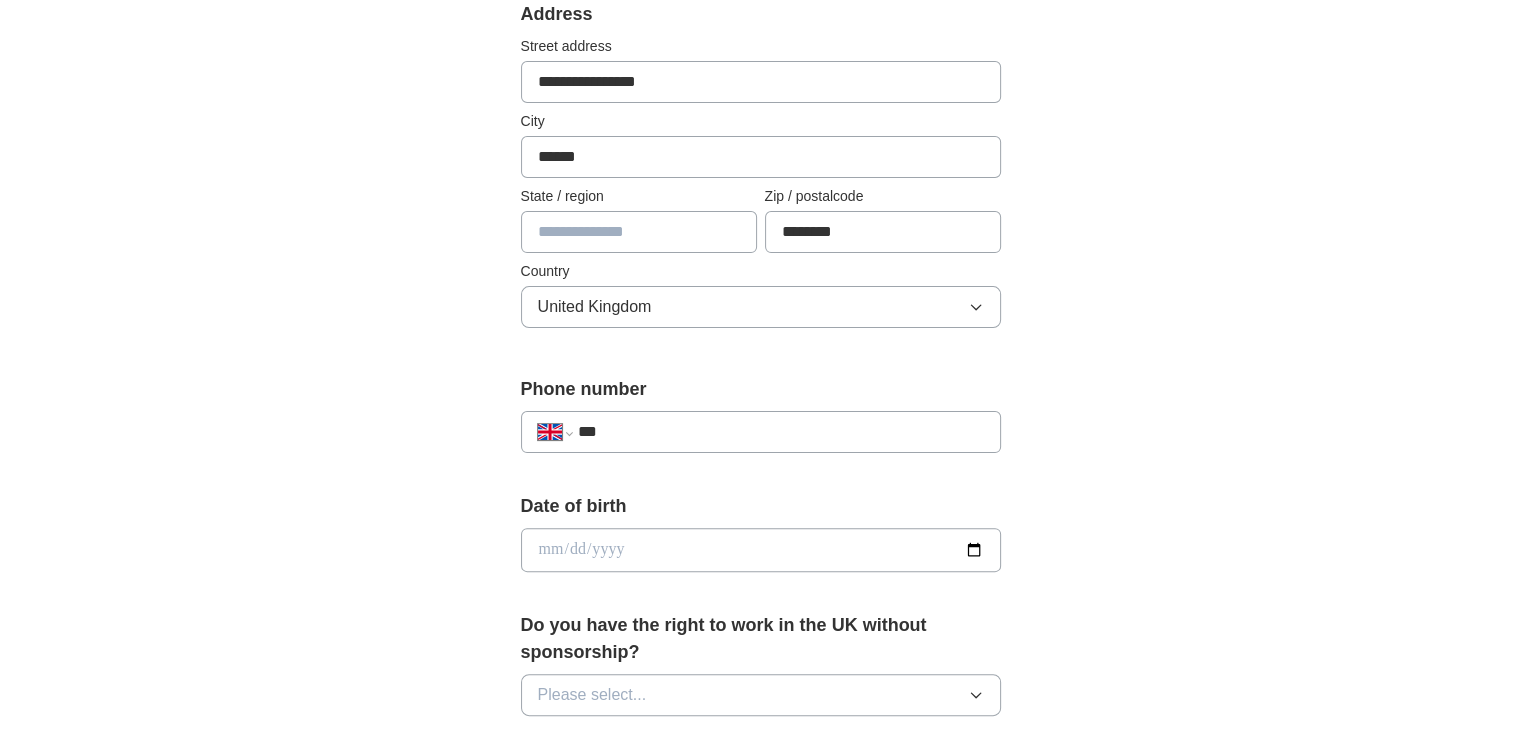 click on "***" at bounding box center [780, 432] 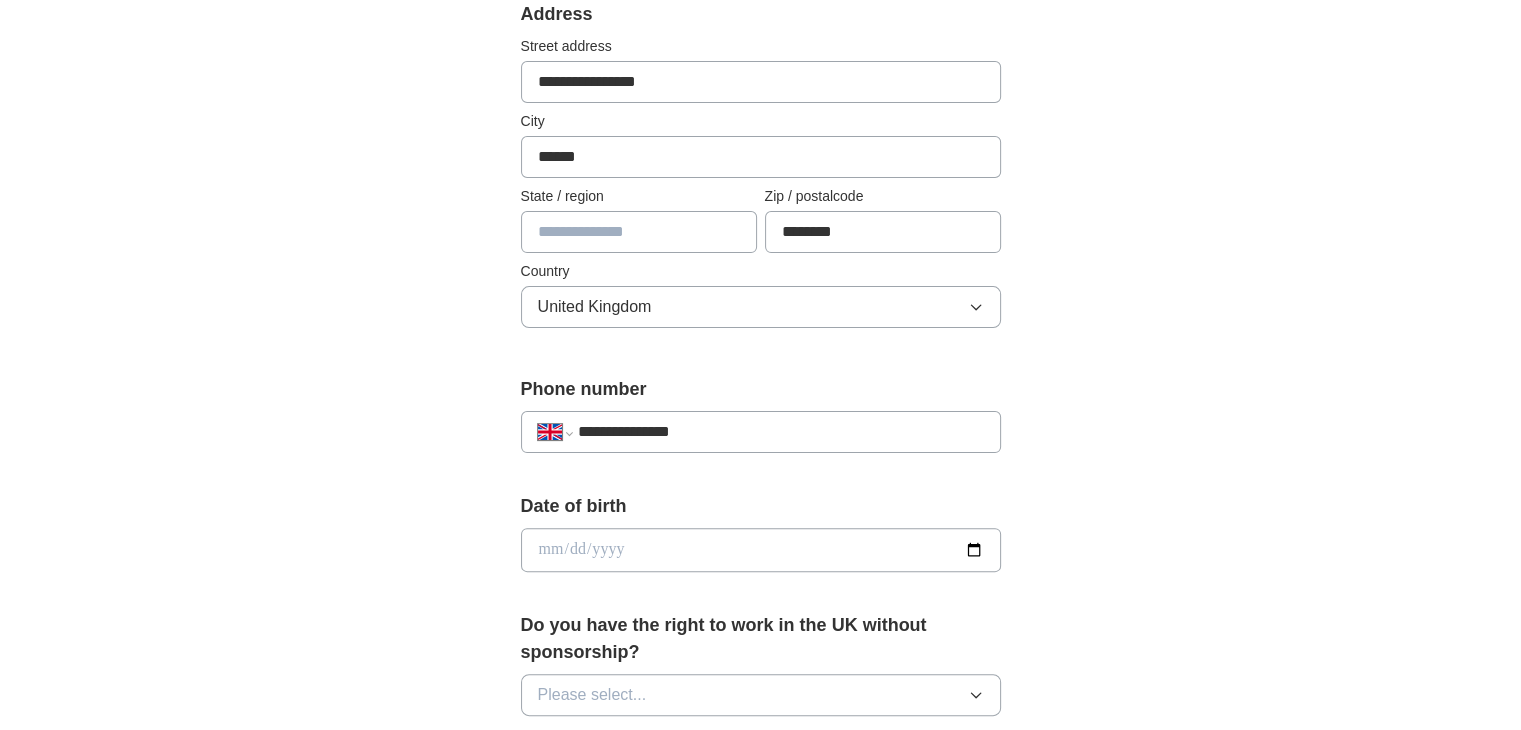 type on "**********" 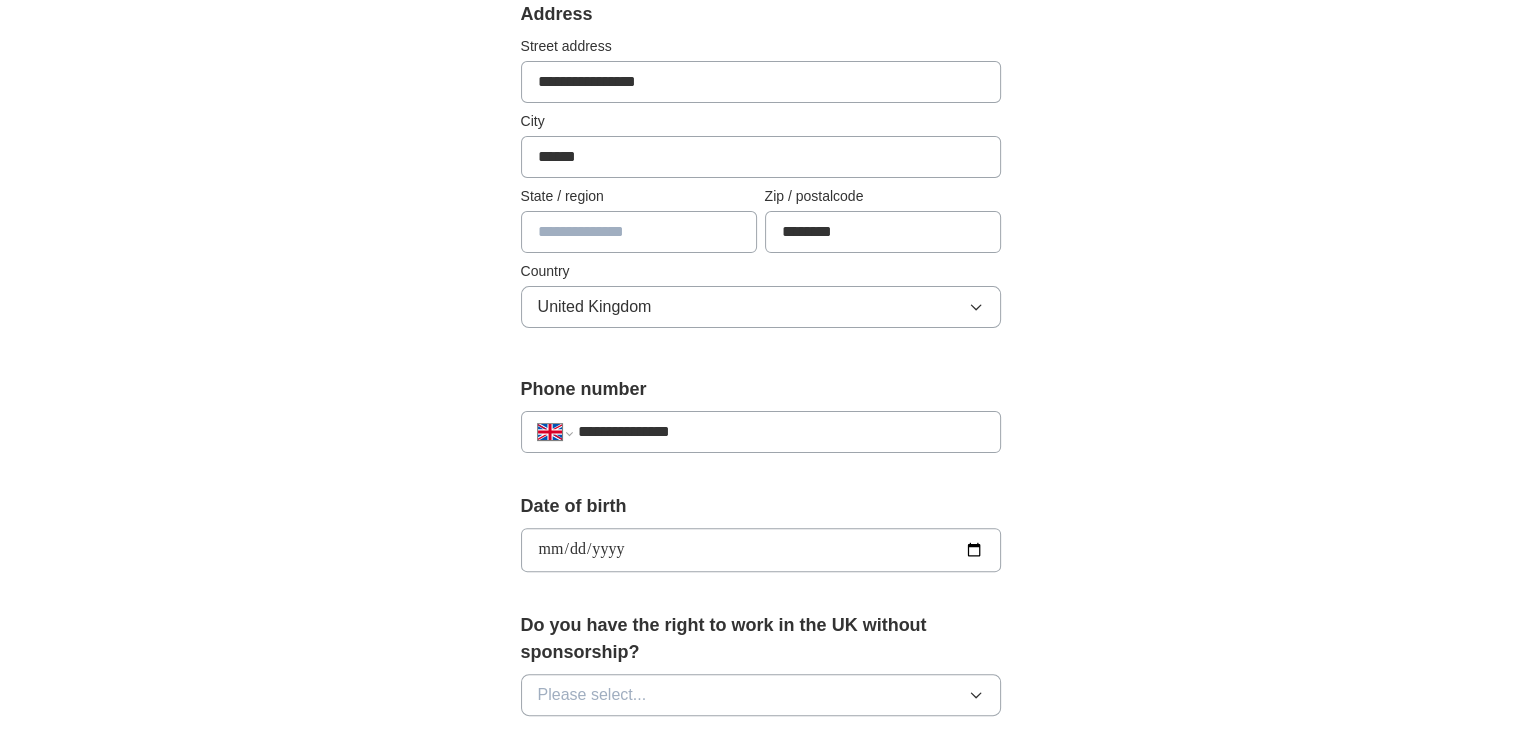 type on "**********" 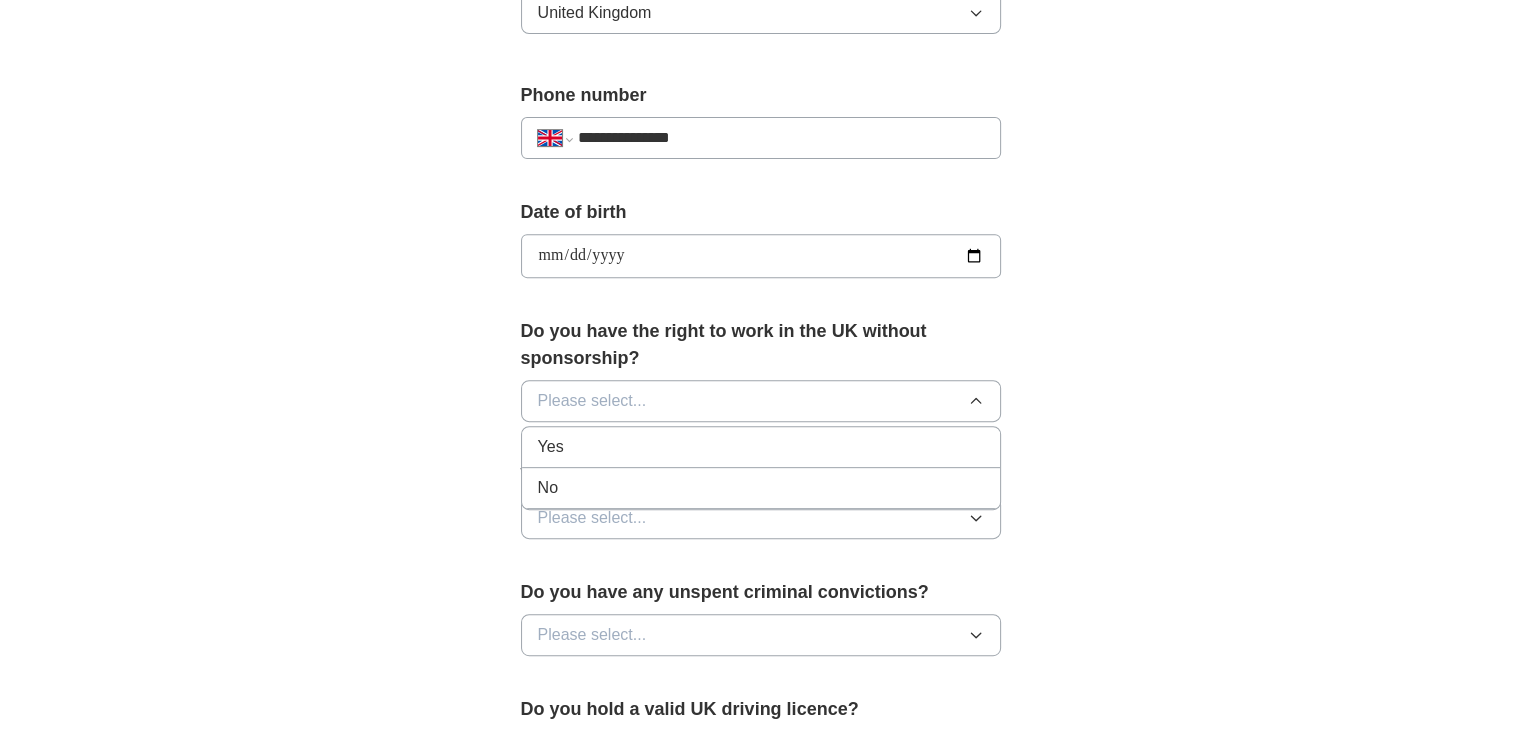 scroll, scrollTop: 746, scrollLeft: 0, axis: vertical 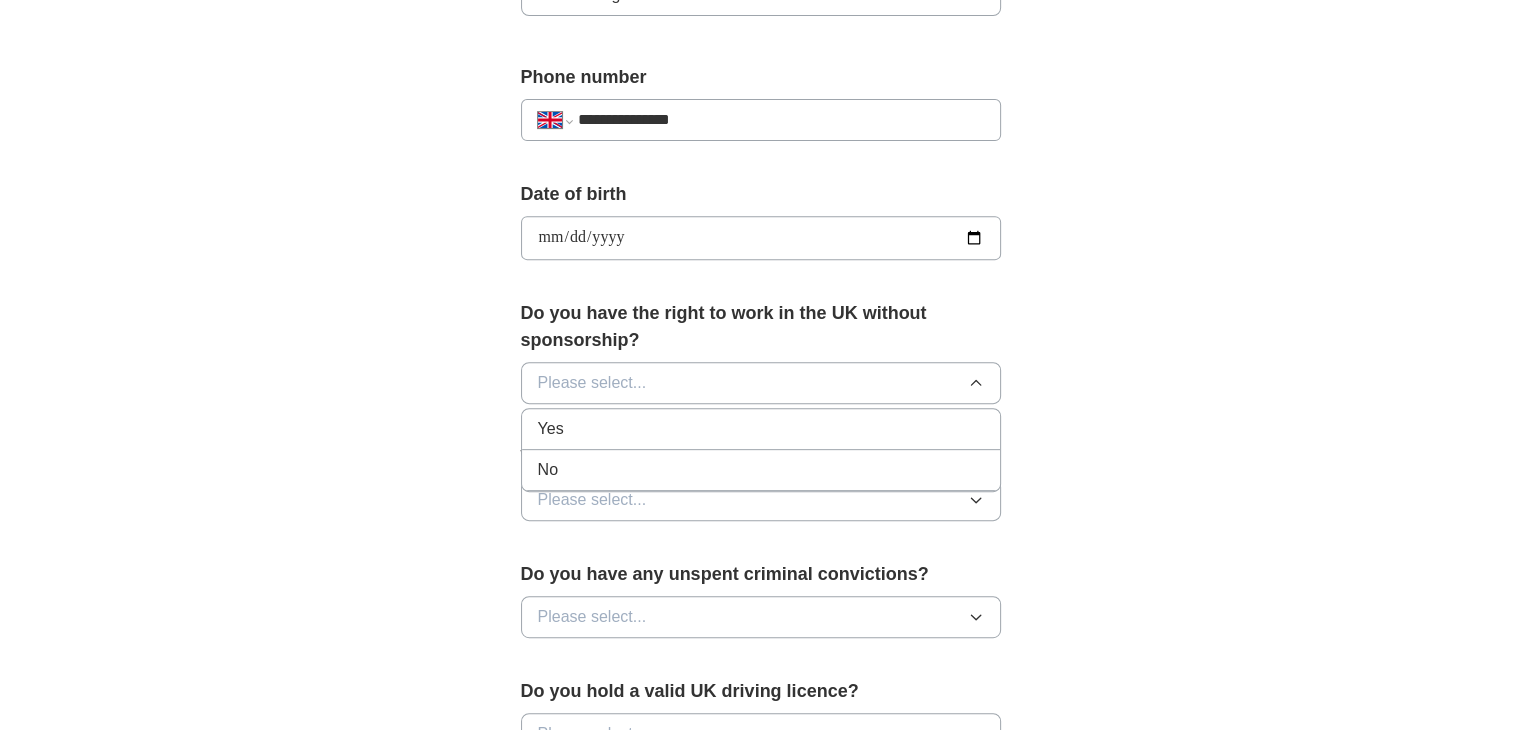 click on "Yes" at bounding box center [761, 429] 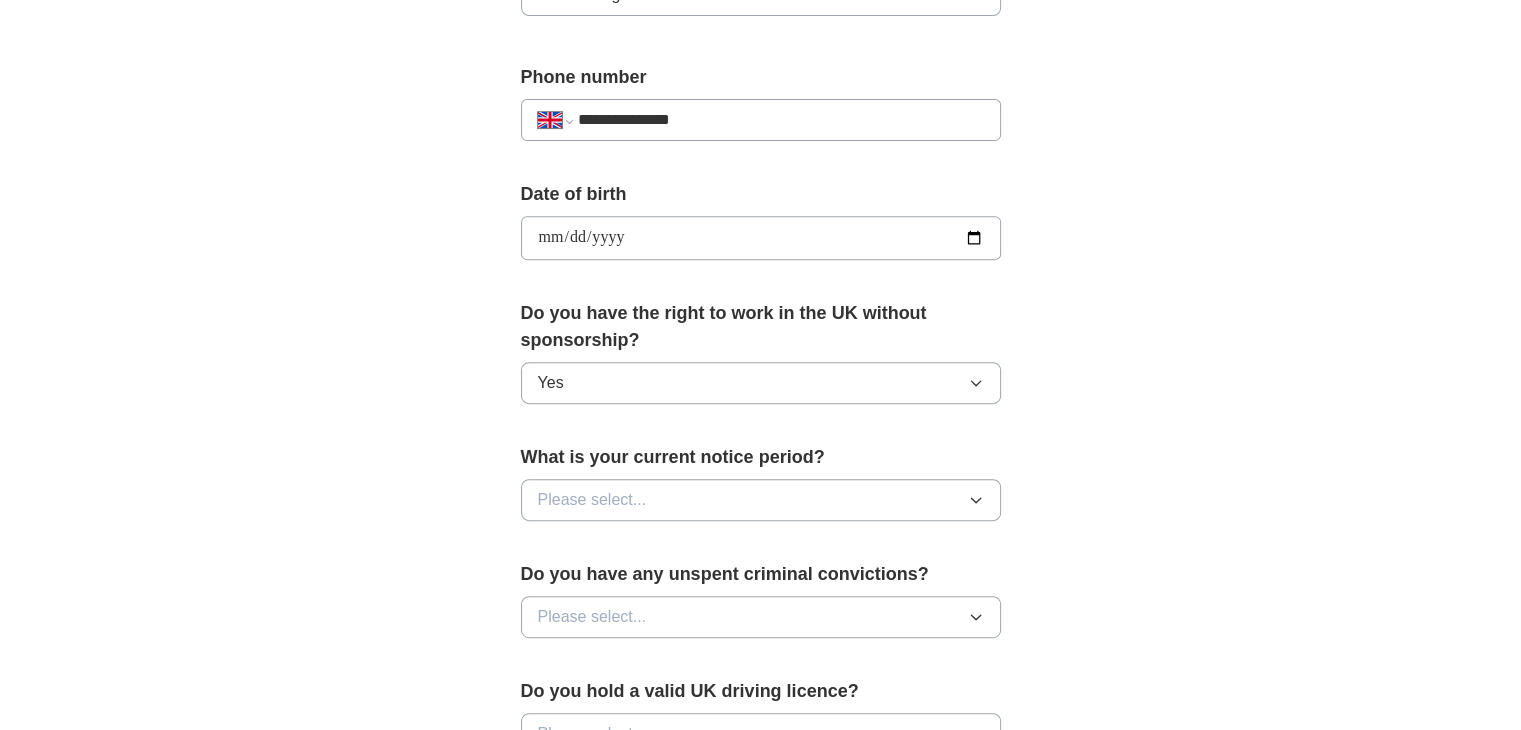 click on "Please select..." at bounding box center (592, 500) 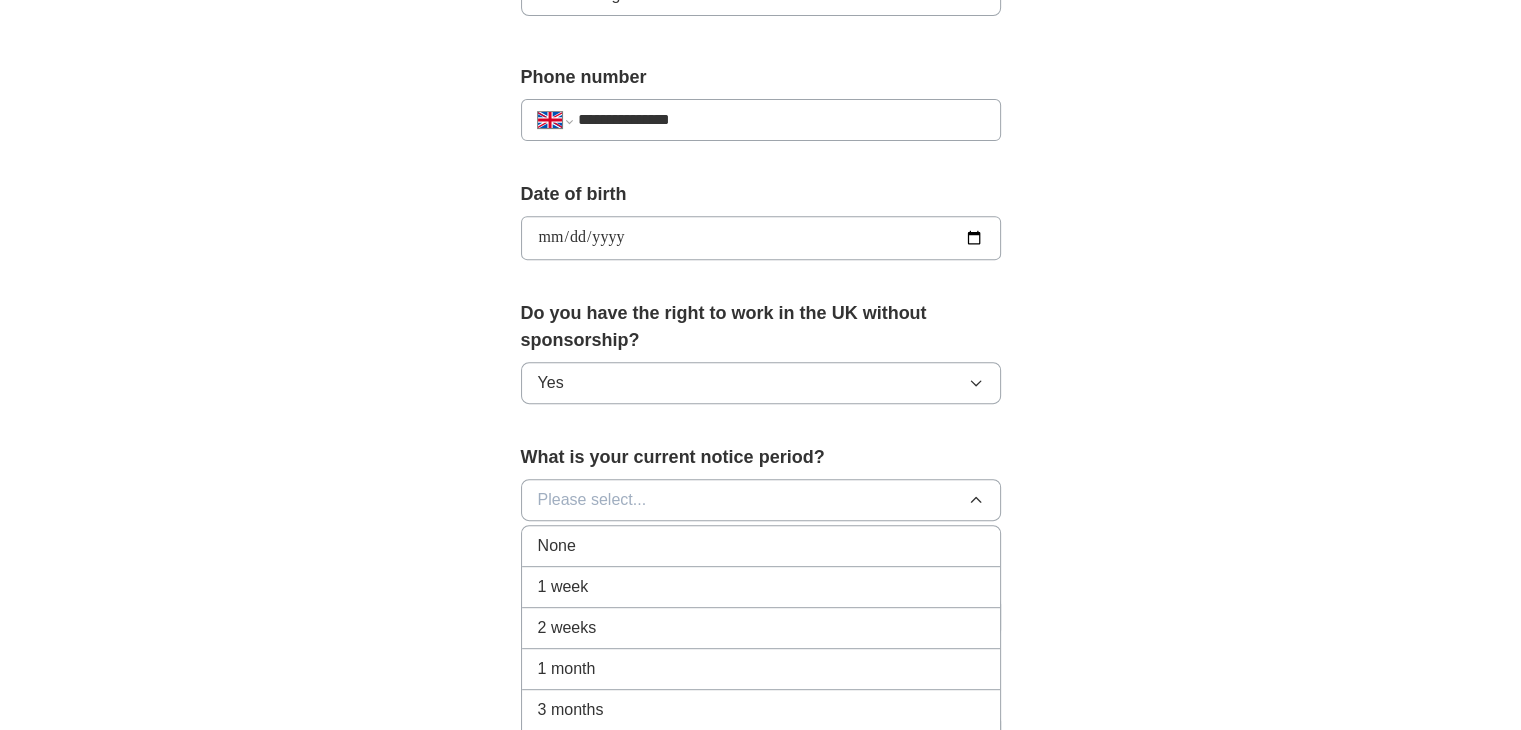 click on "None" at bounding box center (761, 546) 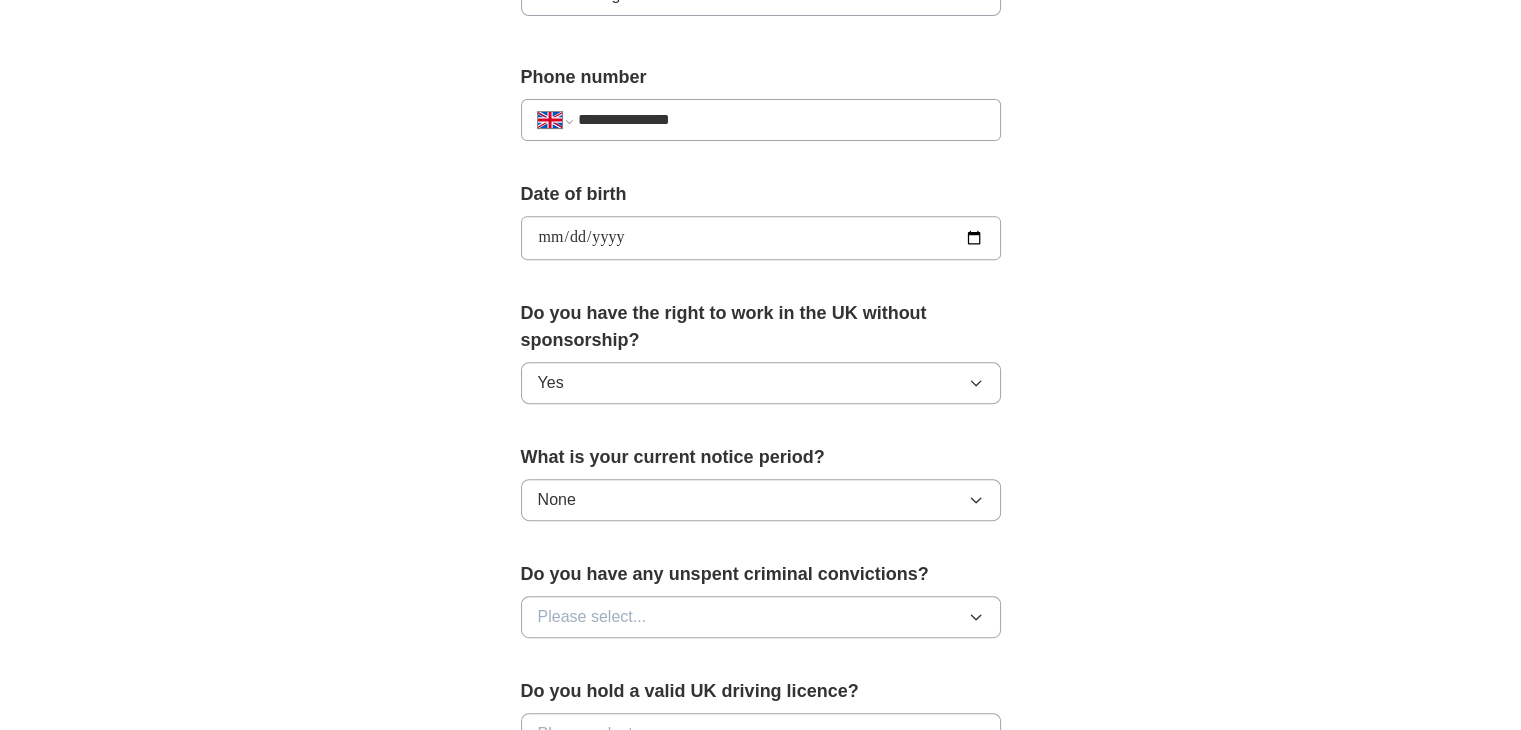 click on "Please select..." at bounding box center [761, 617] 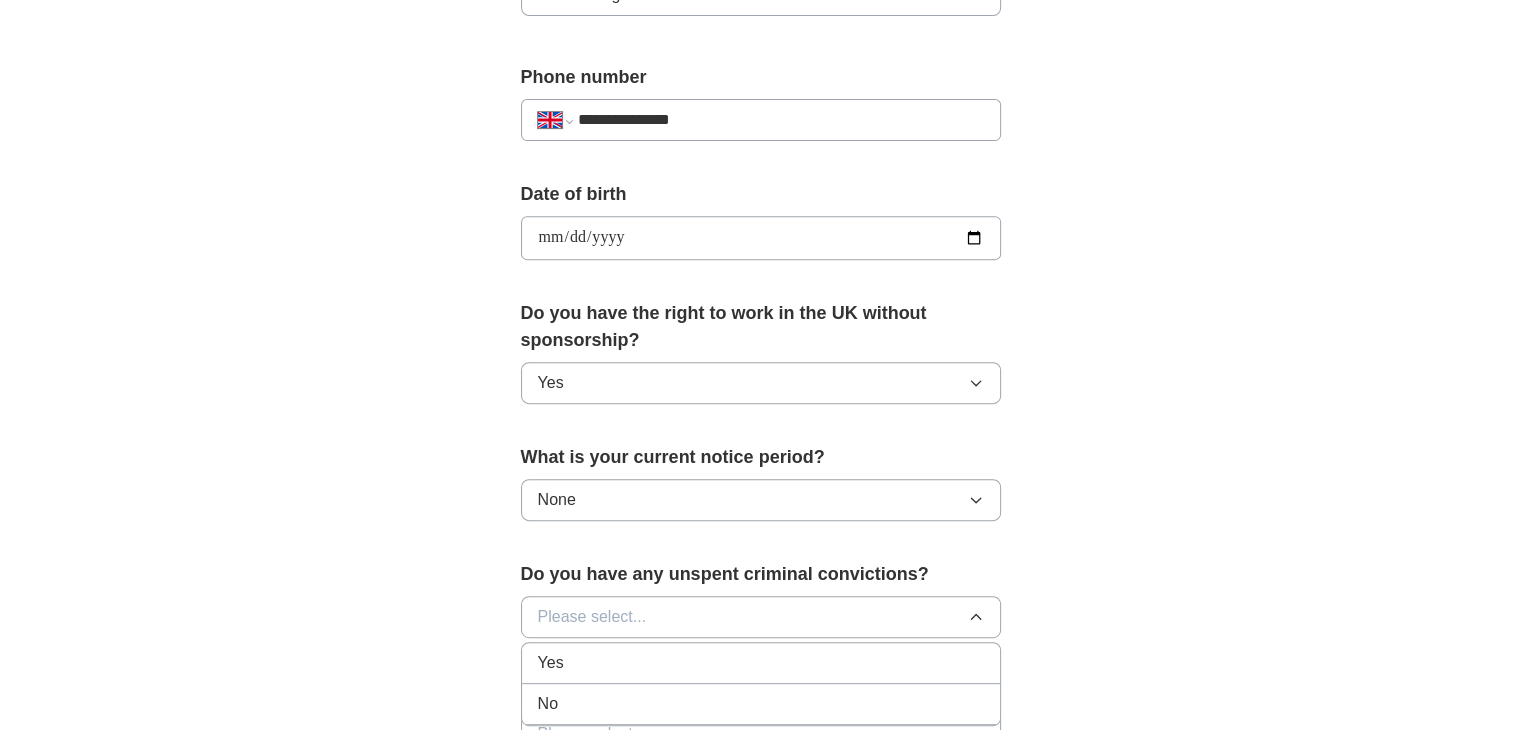 click on "No" at bounding box center (761, 704) 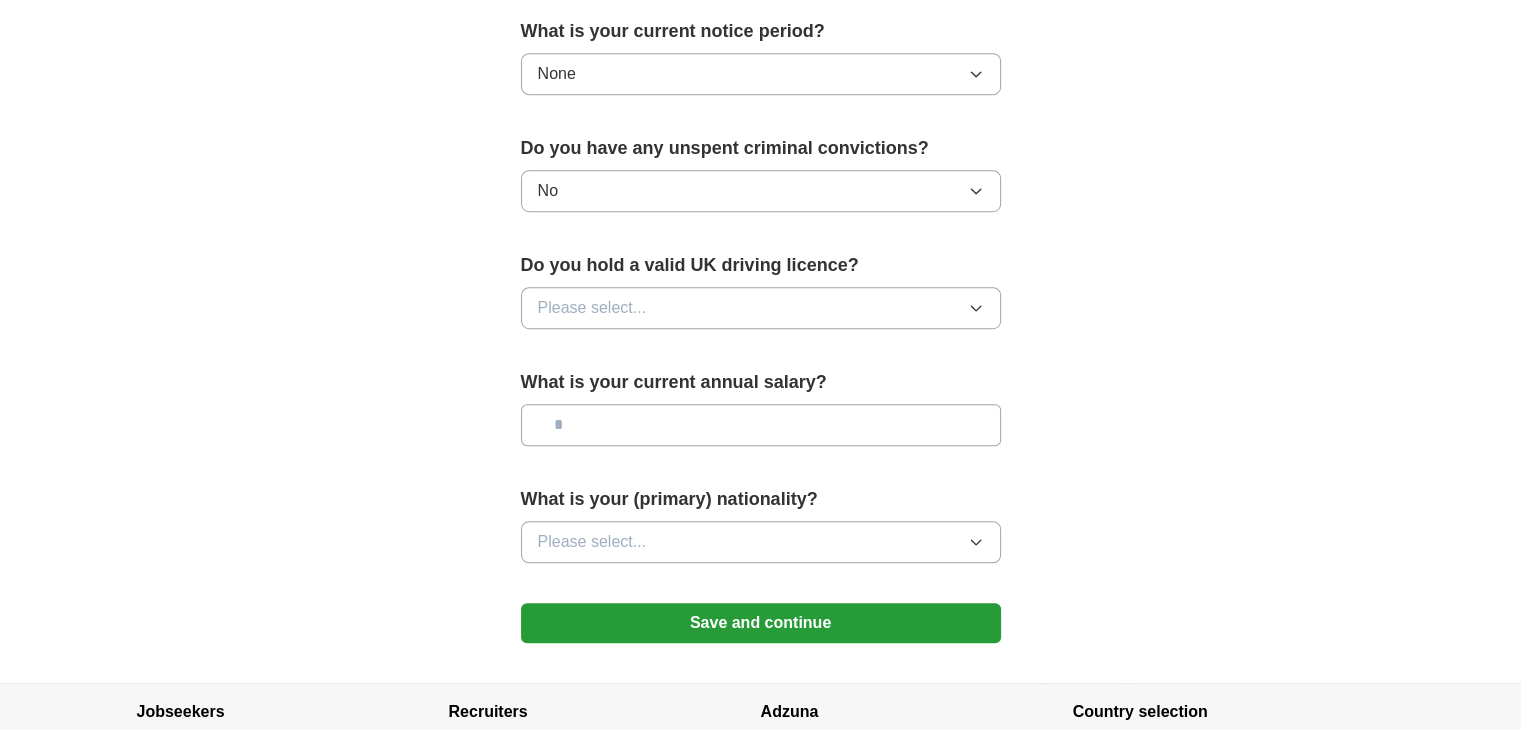 scroll, scrollTop: 1179, scrollLeft: 0, axis: vertical 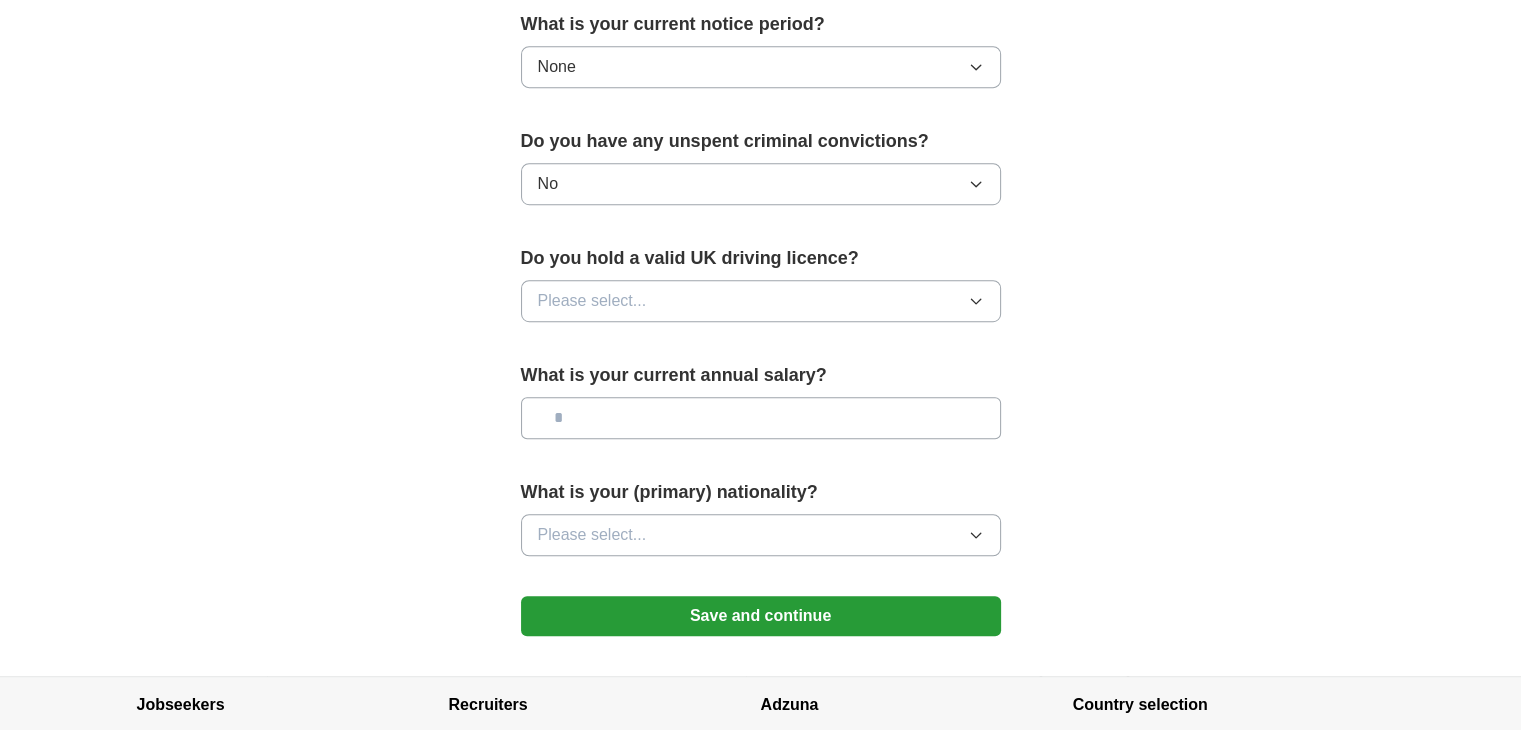 click on "Please select..." at bounding box center [592, 301] 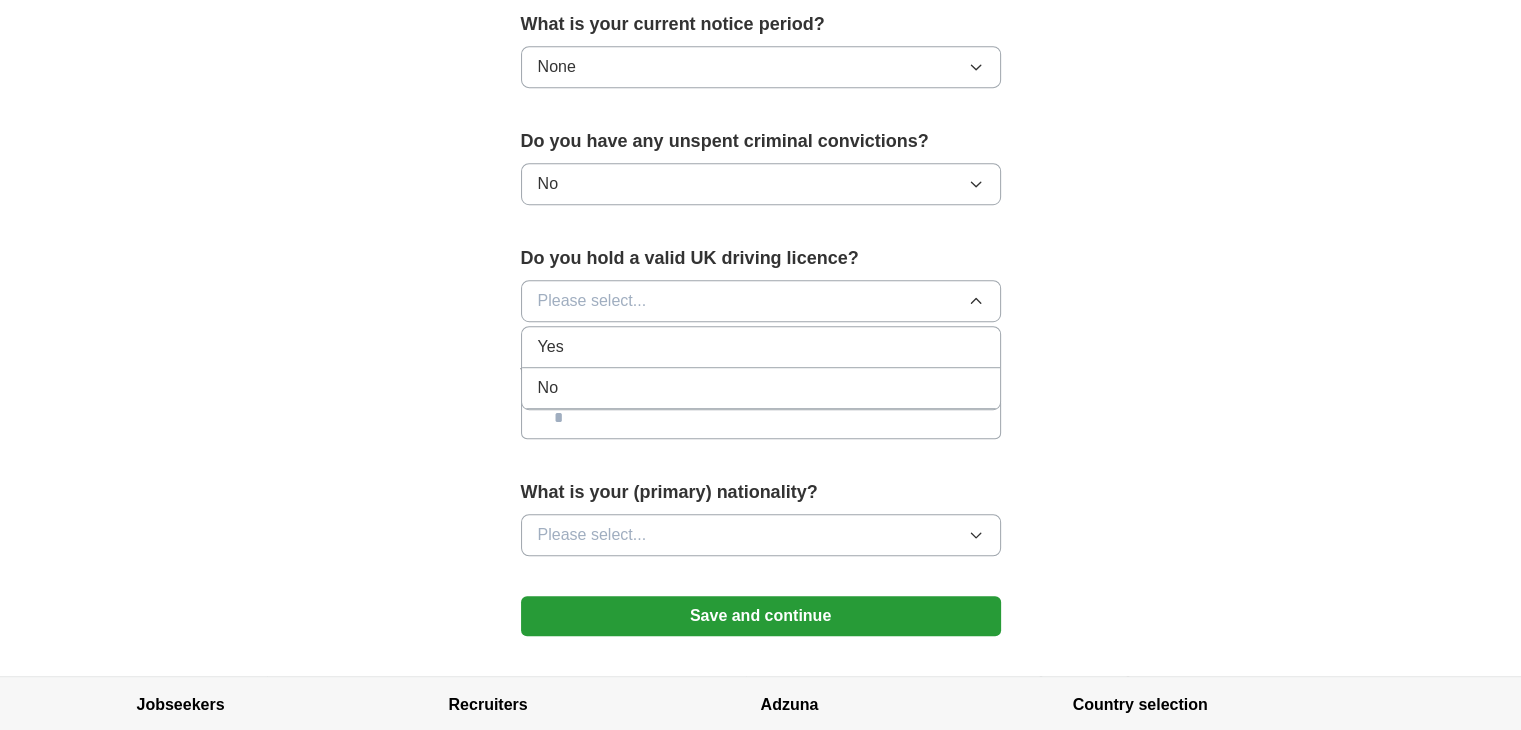click on "No" at bounding box center (761, 388) 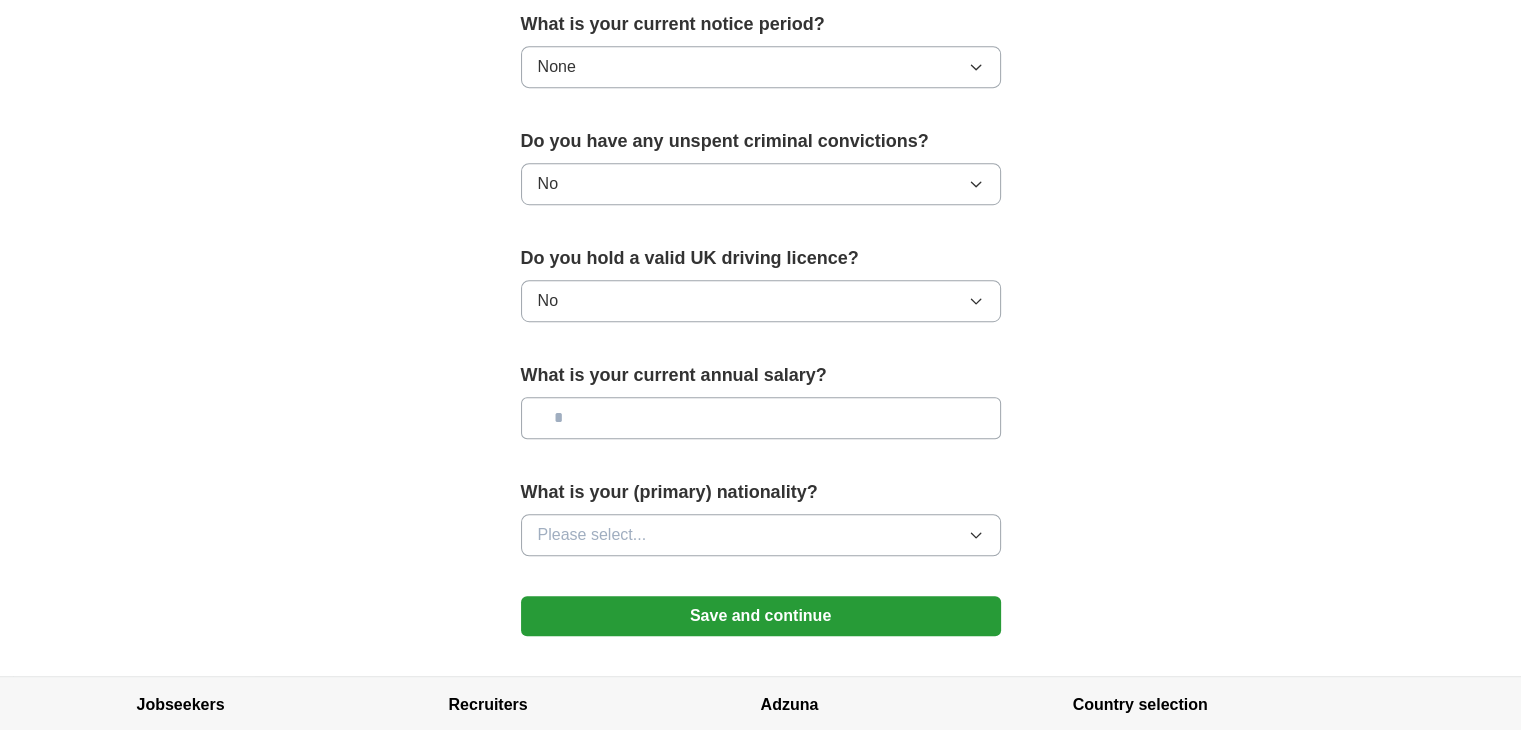 click at bounding box center (761, 418) 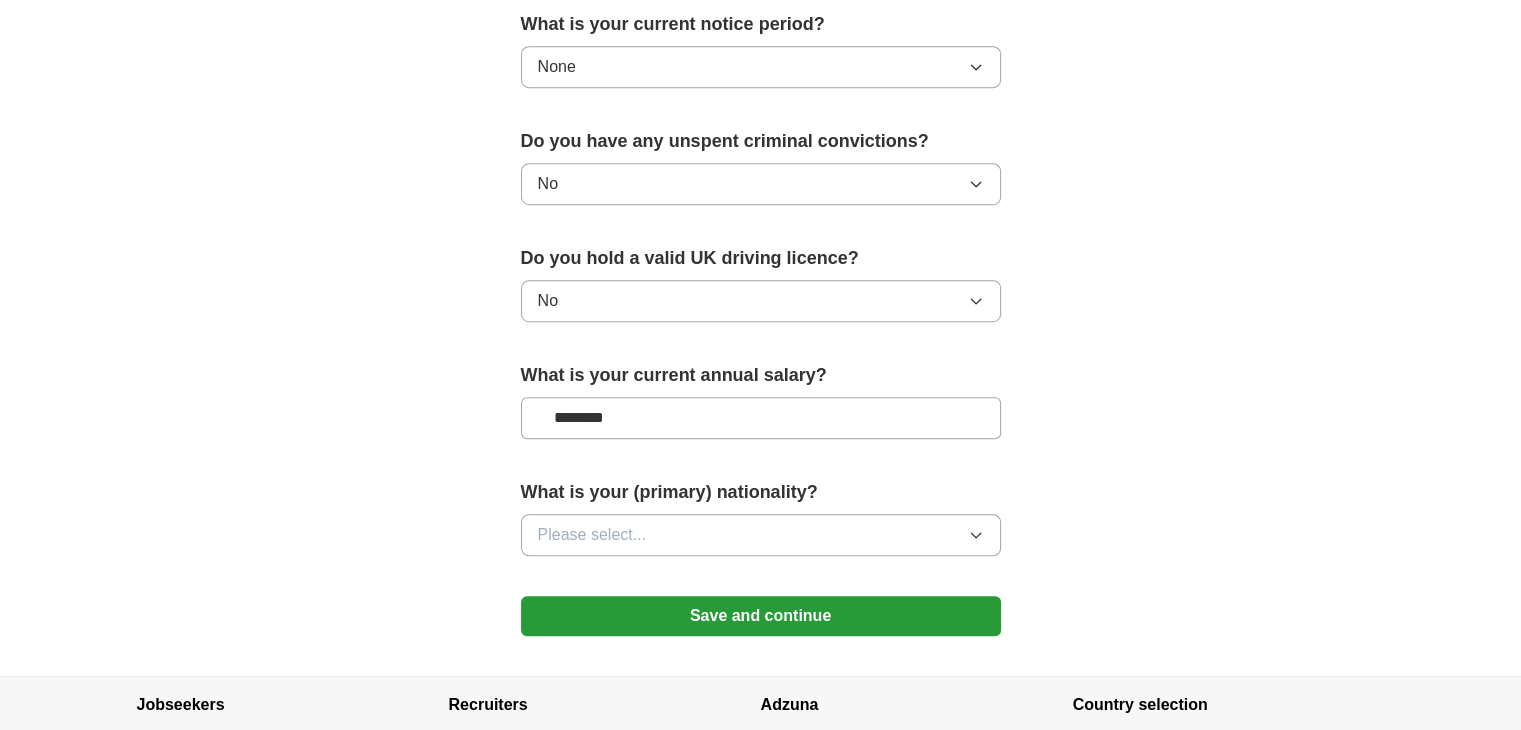 type on "********" 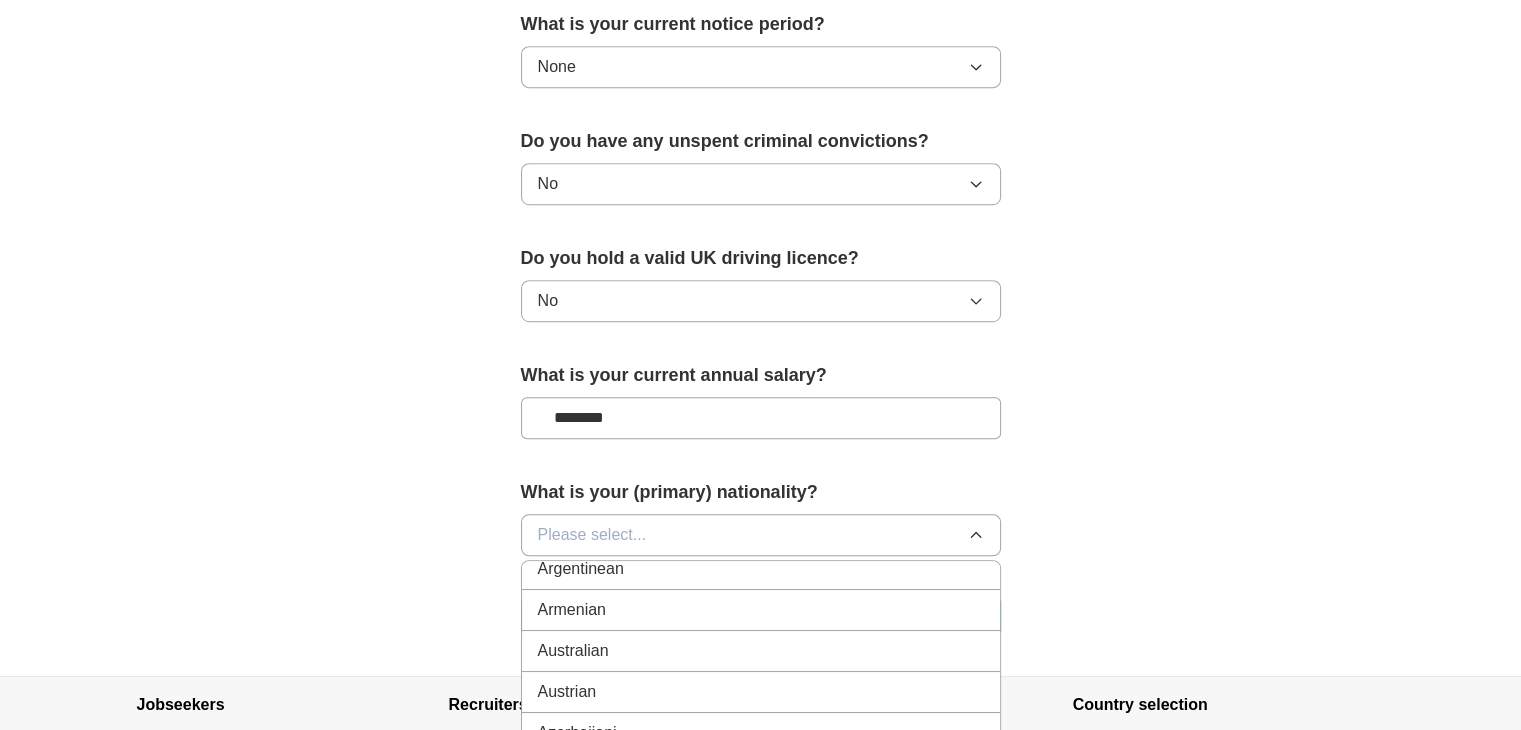 scroll, scrollTop: 342, scrollLeft: 0, axis: vertical 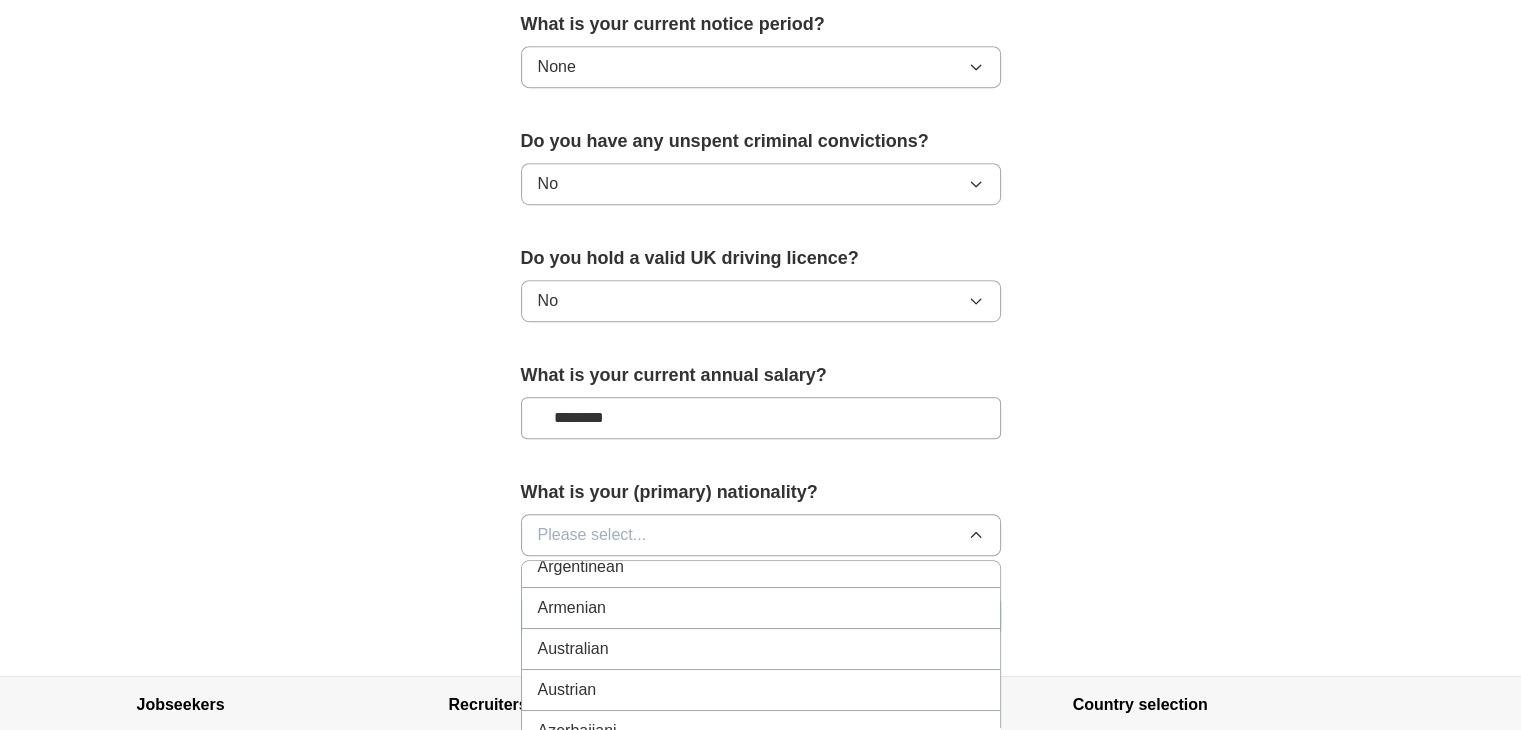 click on "Australian" at bounding box center (761, 649) 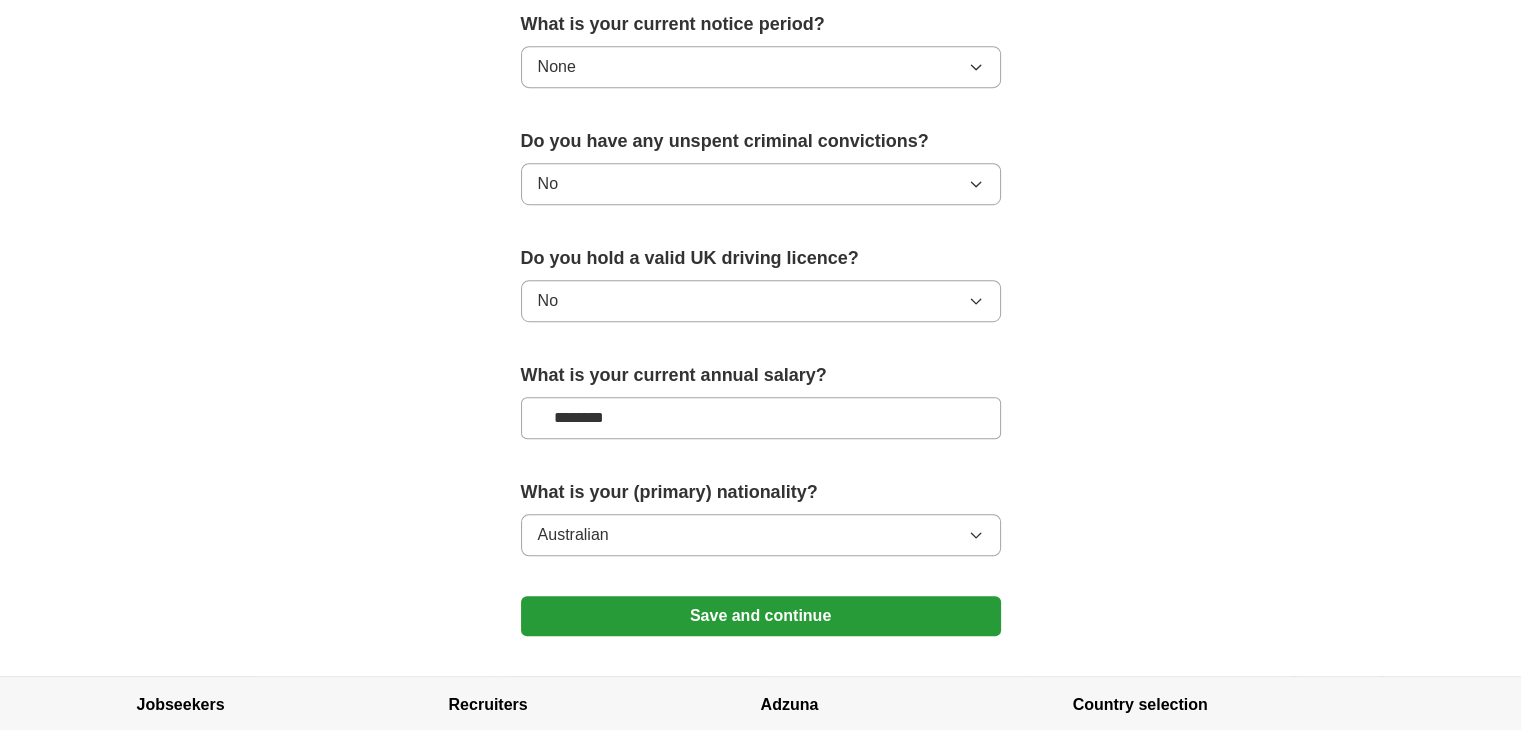 click on "Save and continue" at bounding box center (761, 616) 